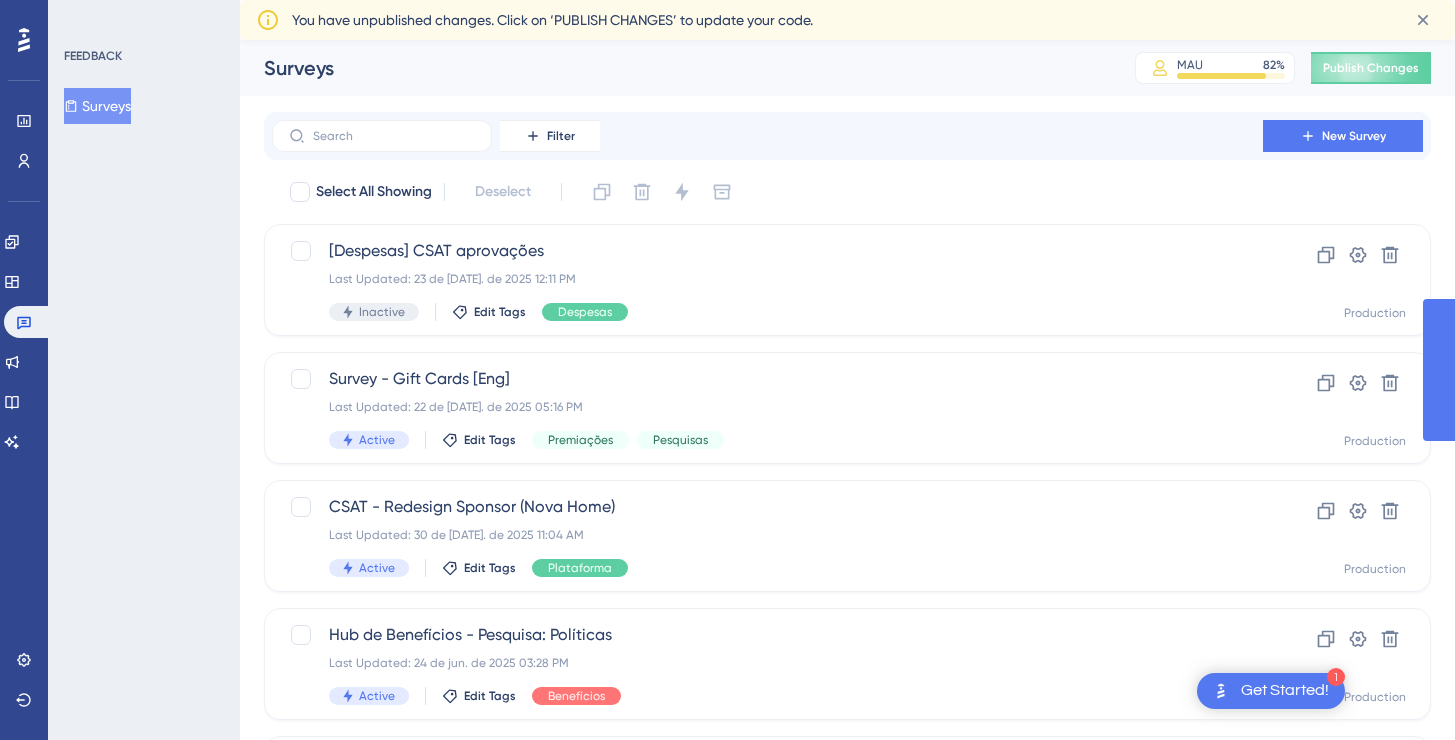 scroll, scrollTop: 0, scrollLeft: 0, axis: both 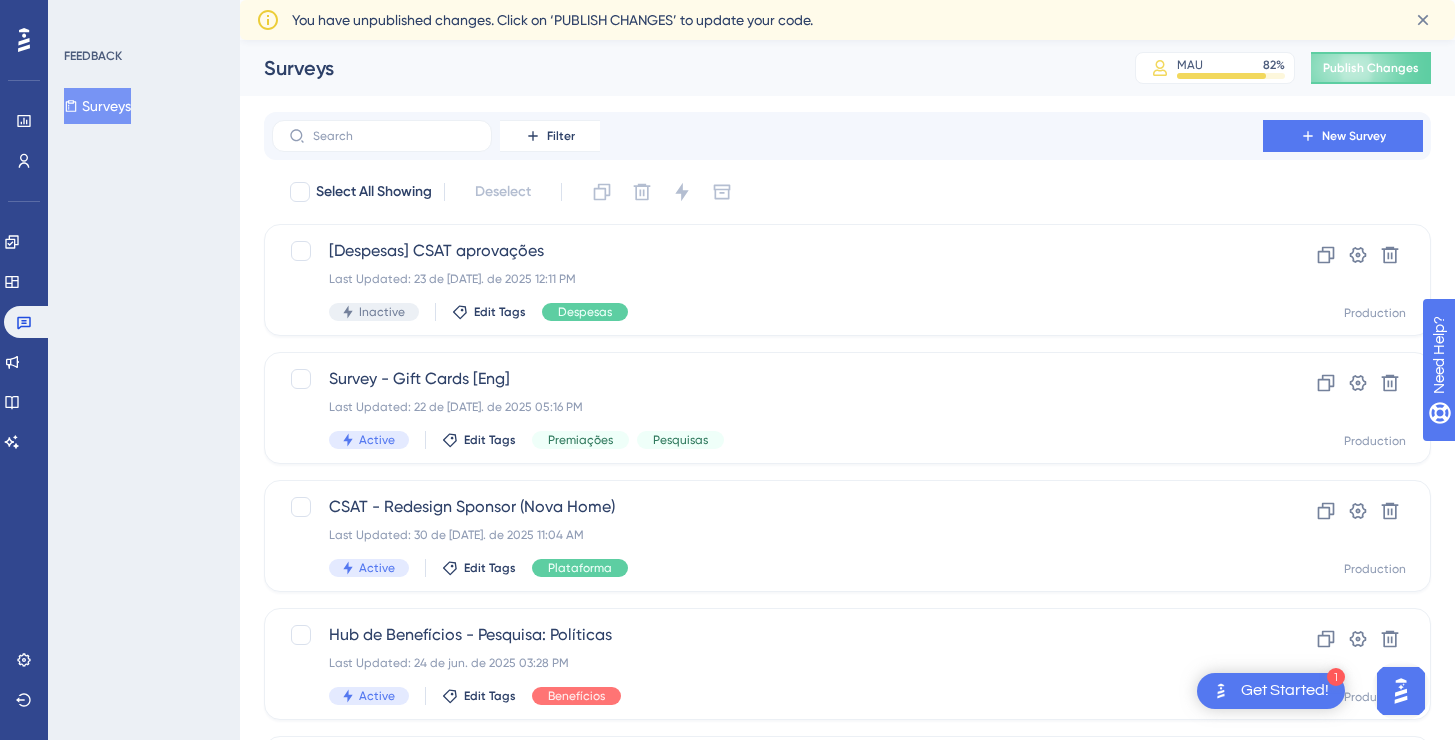click on "New Survey" at bounding box center [1354, 136] 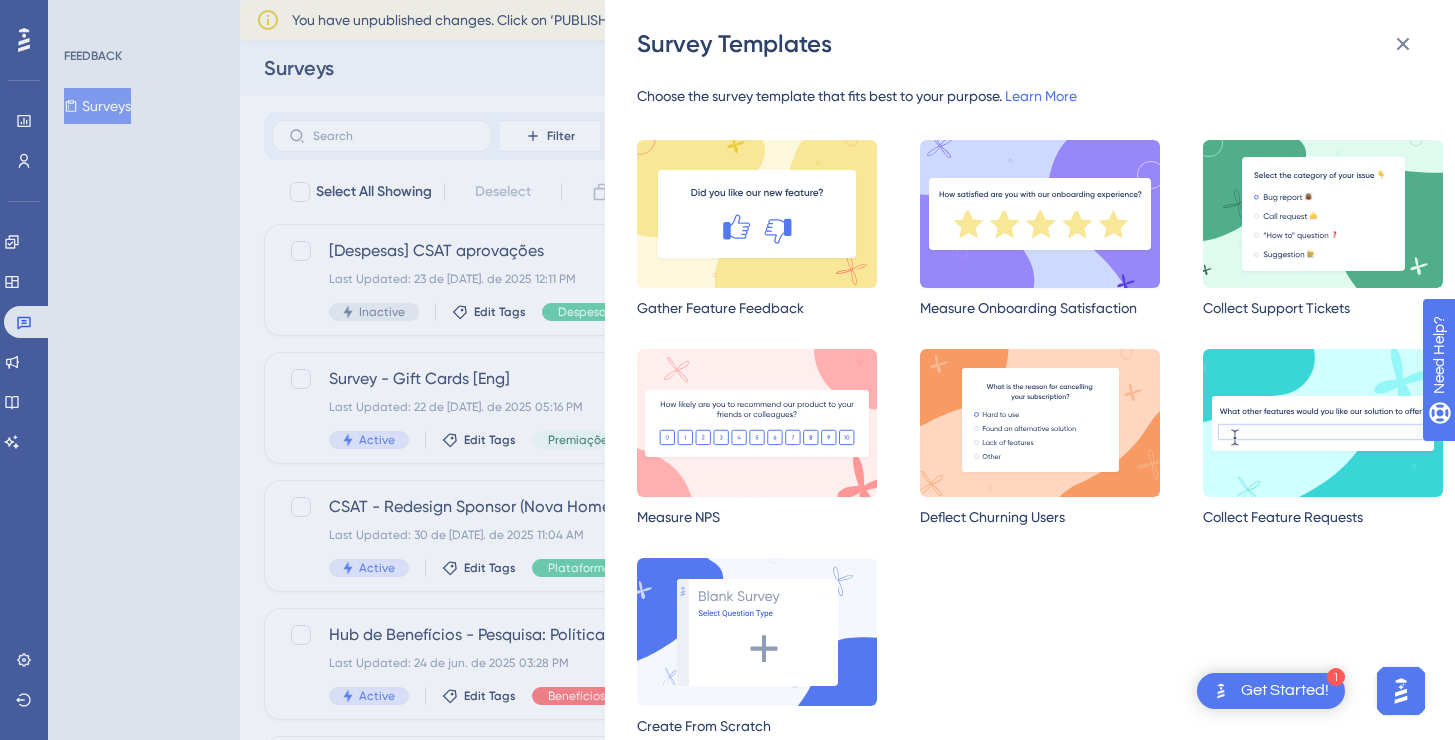 click at bounding box center [1040, 214] 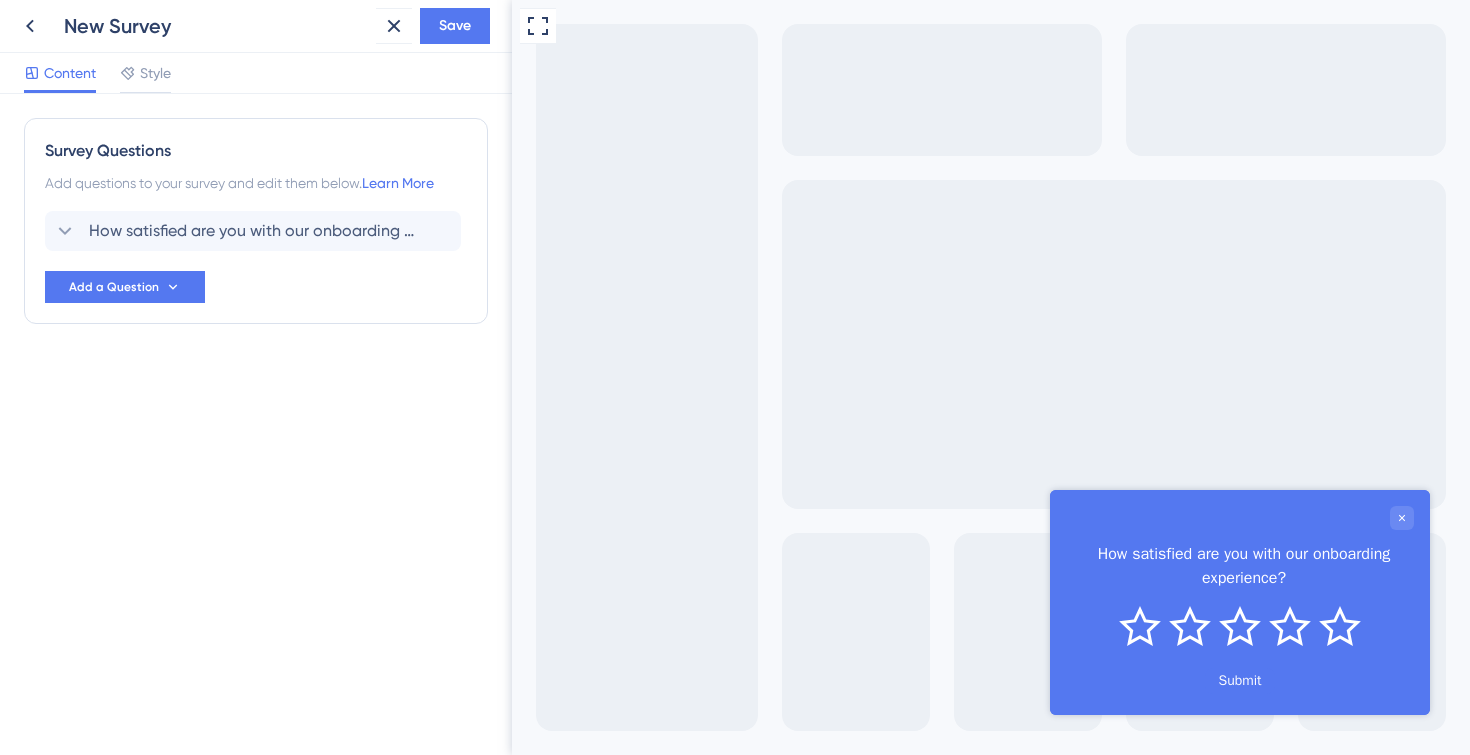 scroll, scrollTop: 0, scrollLeft: 0, axis: both 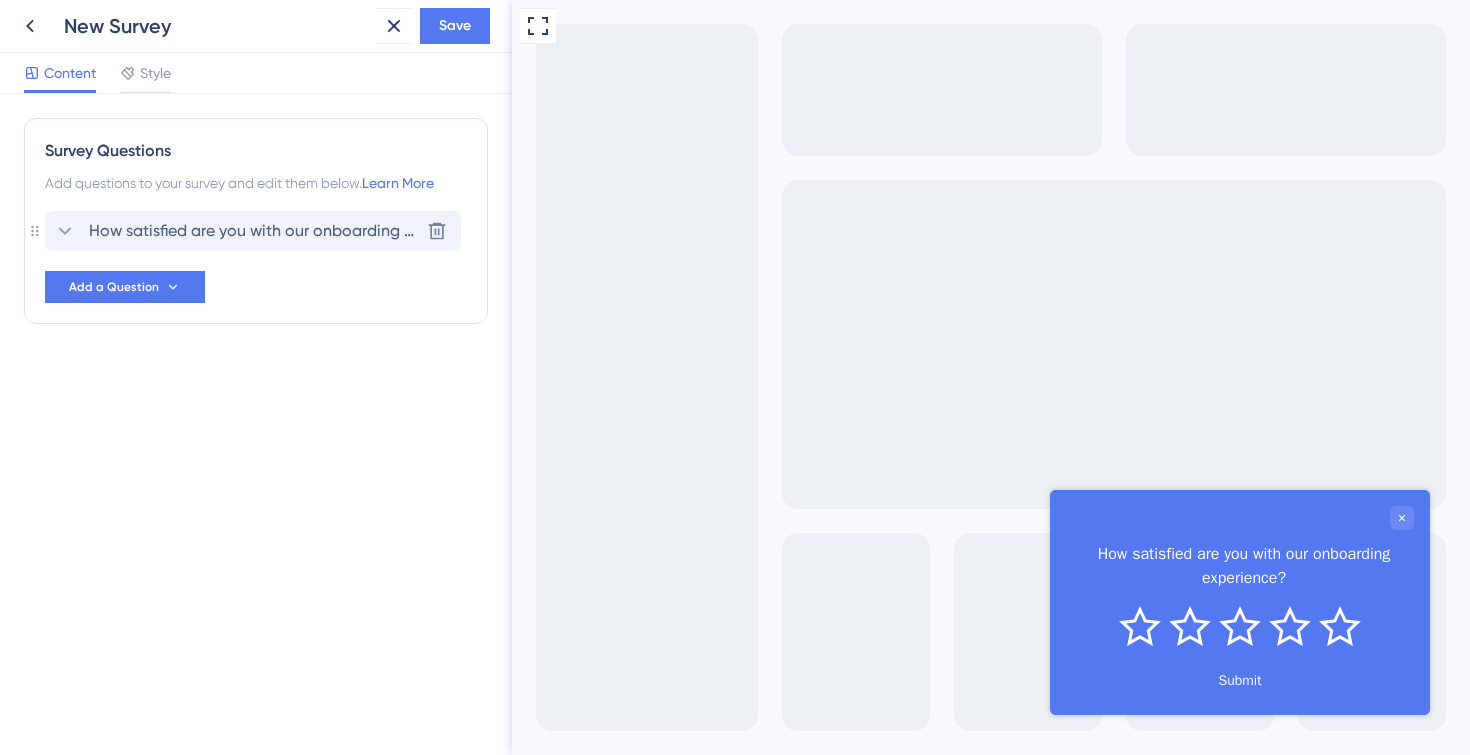 click on "How satisfied are you with our onboarding experience?" at bounding box center [254, 231] 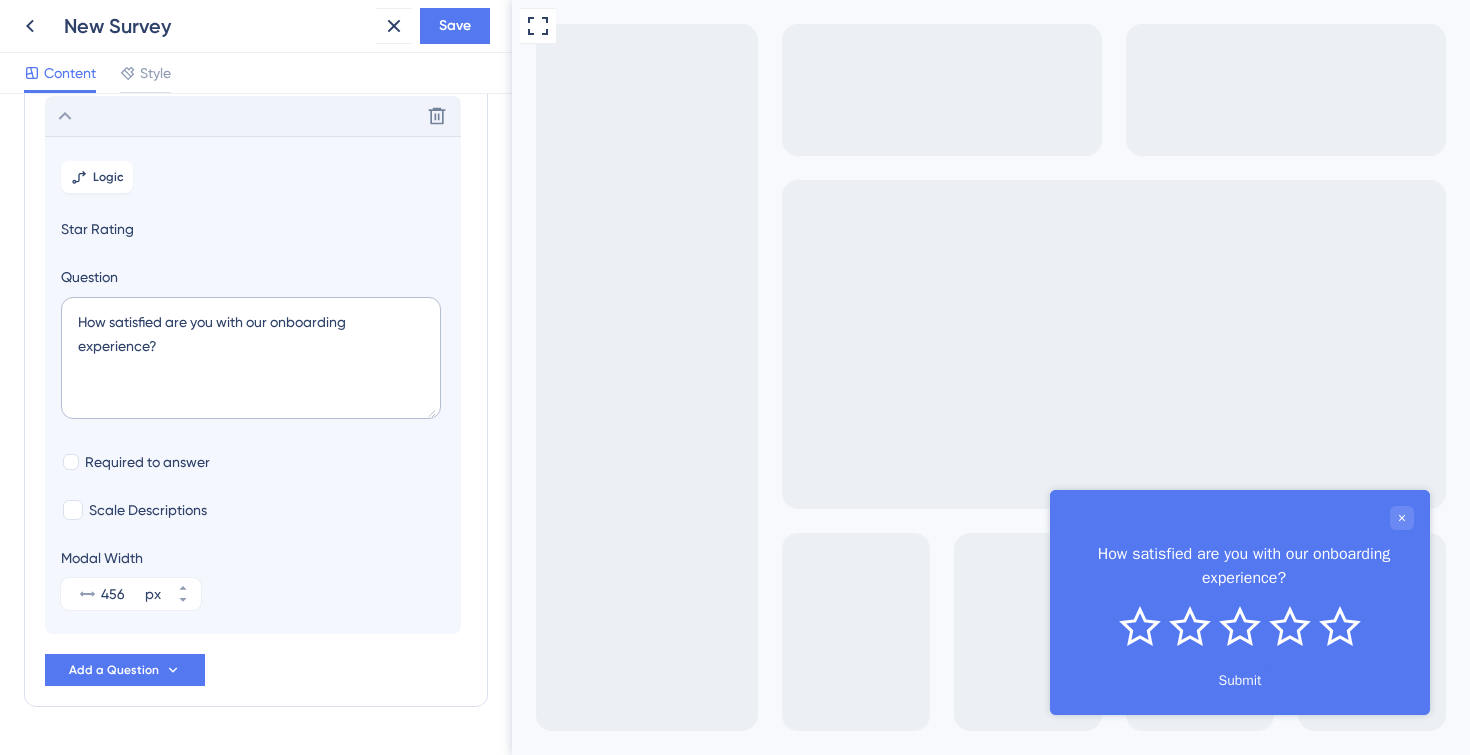 scroll, scrollTop: 117, scrollLeft: 0, axis: vertical 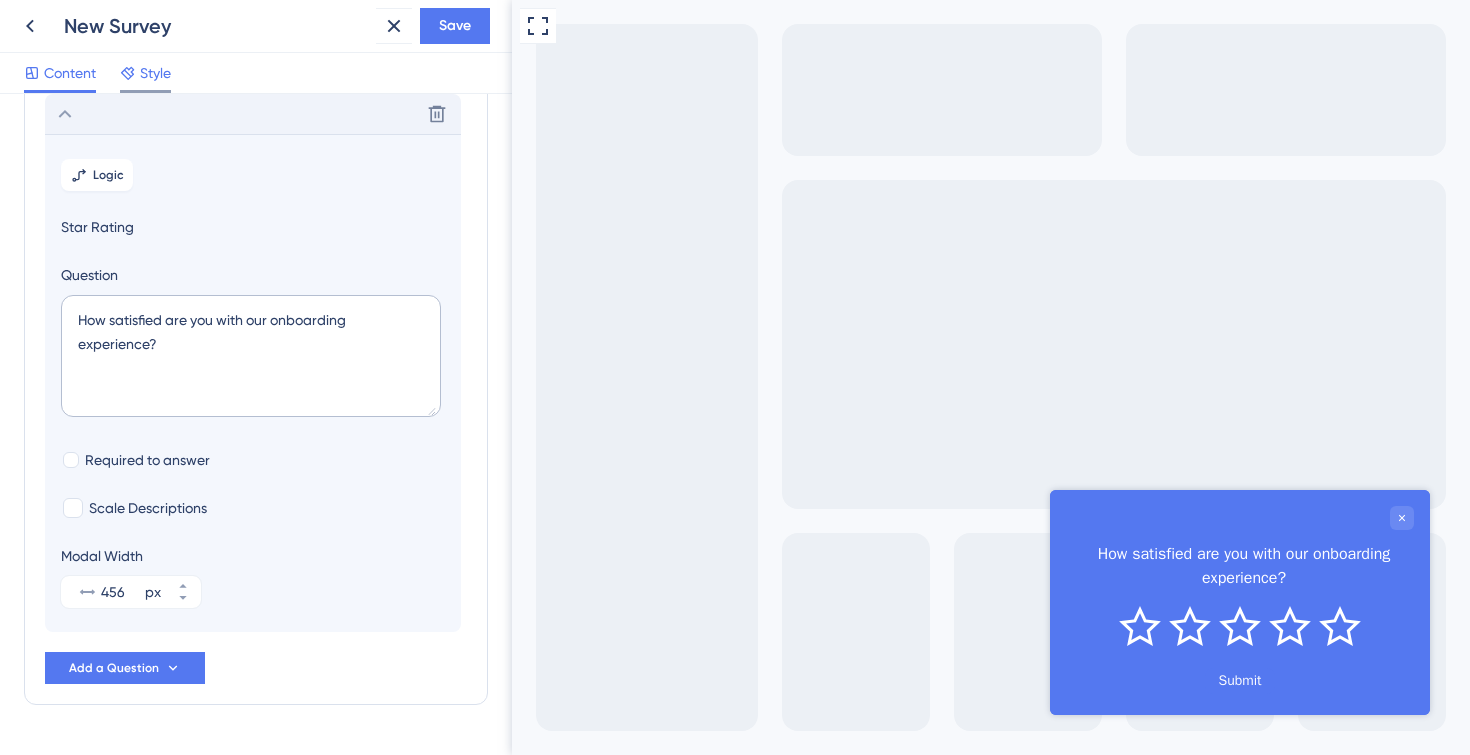 click on "Style" at bounding box center [155, 73] 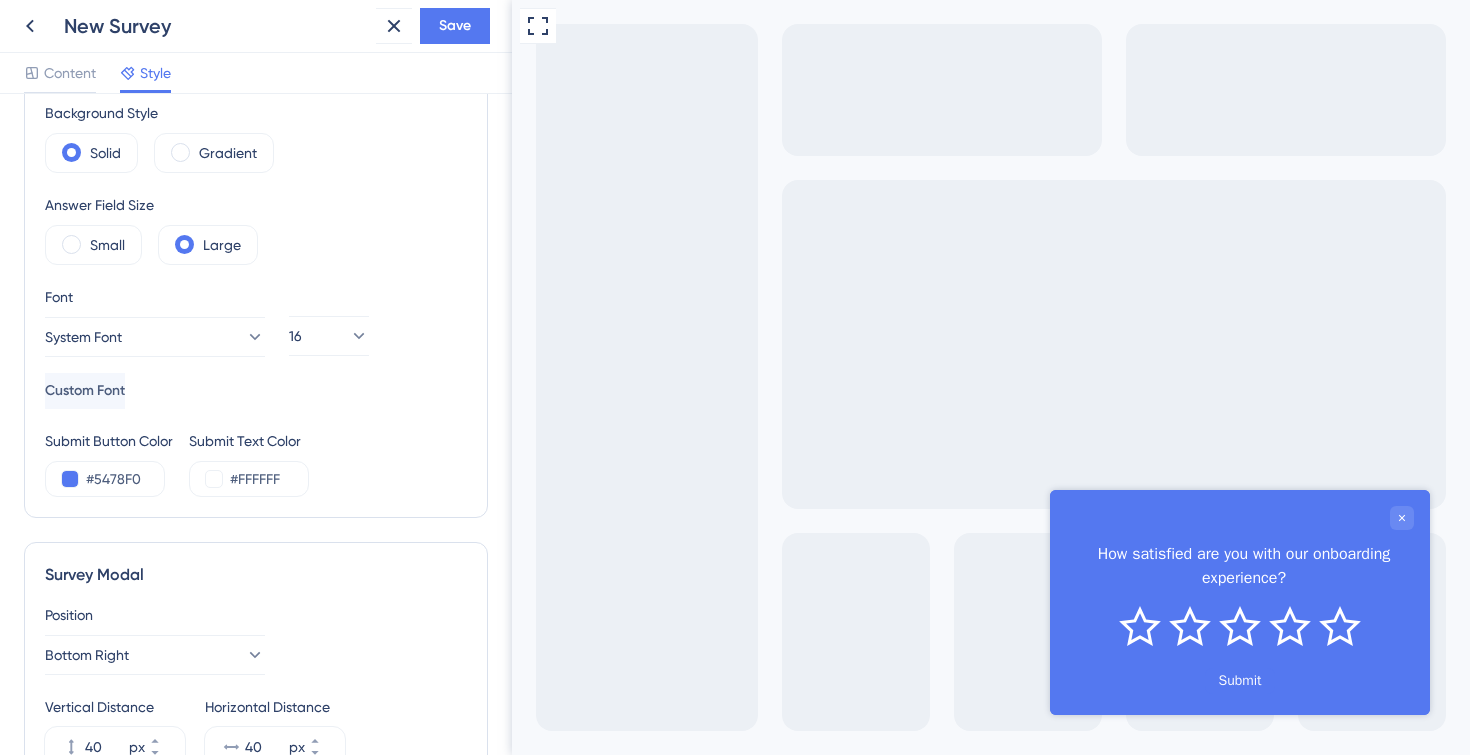 scroll, scrollTop: 515, scrollLeft: 0, axis: vertical 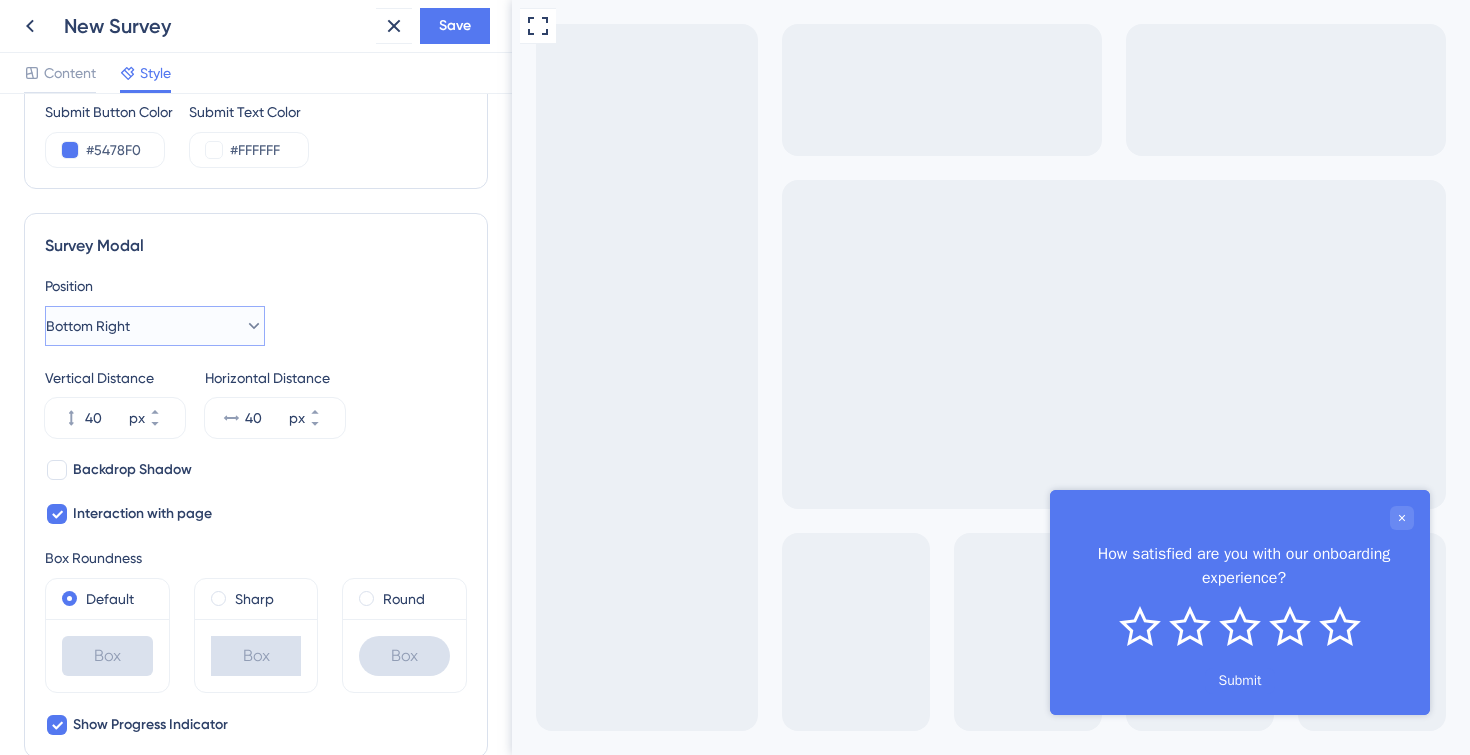 click on "Bottom Right" at bounding box center [155, 326] 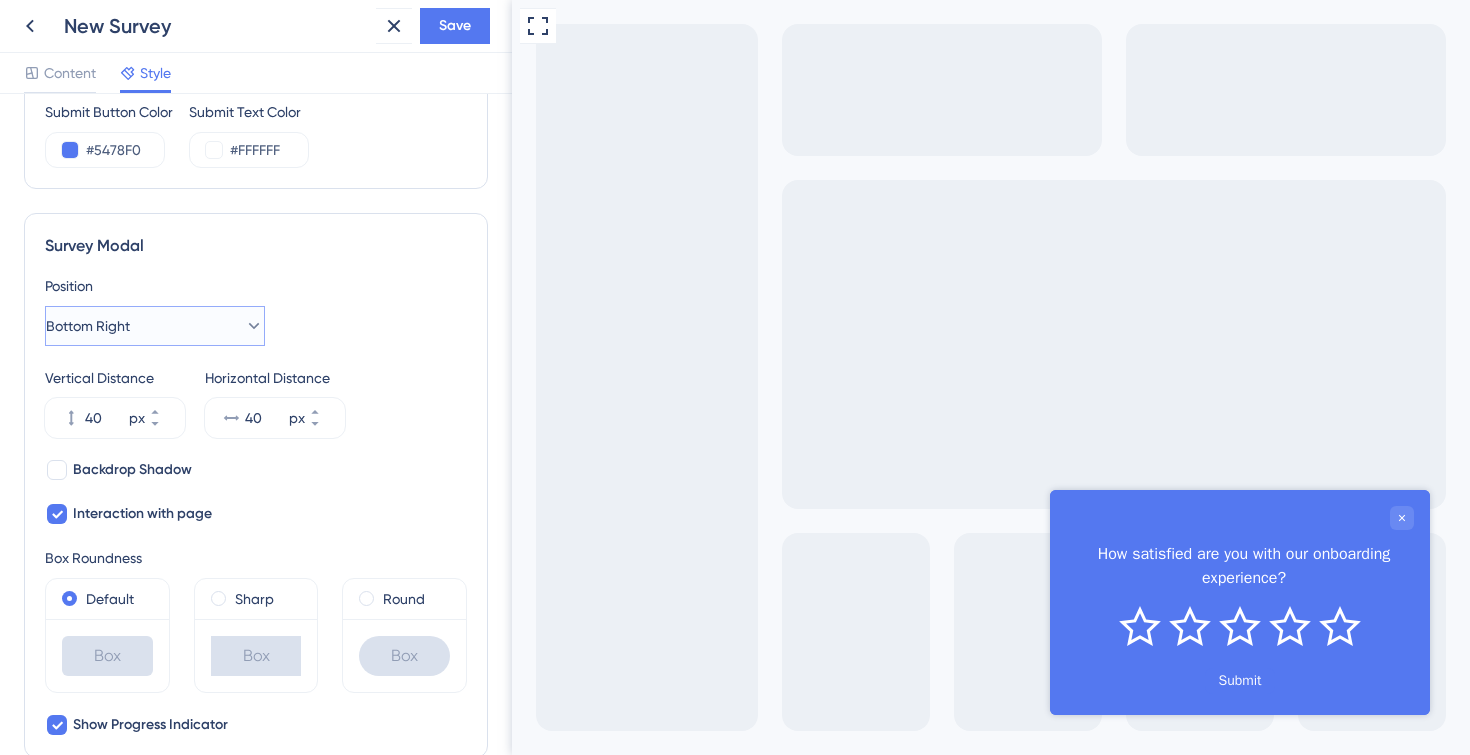 scroll, scrollTop: 0, scrollLeft: 0, axis: both 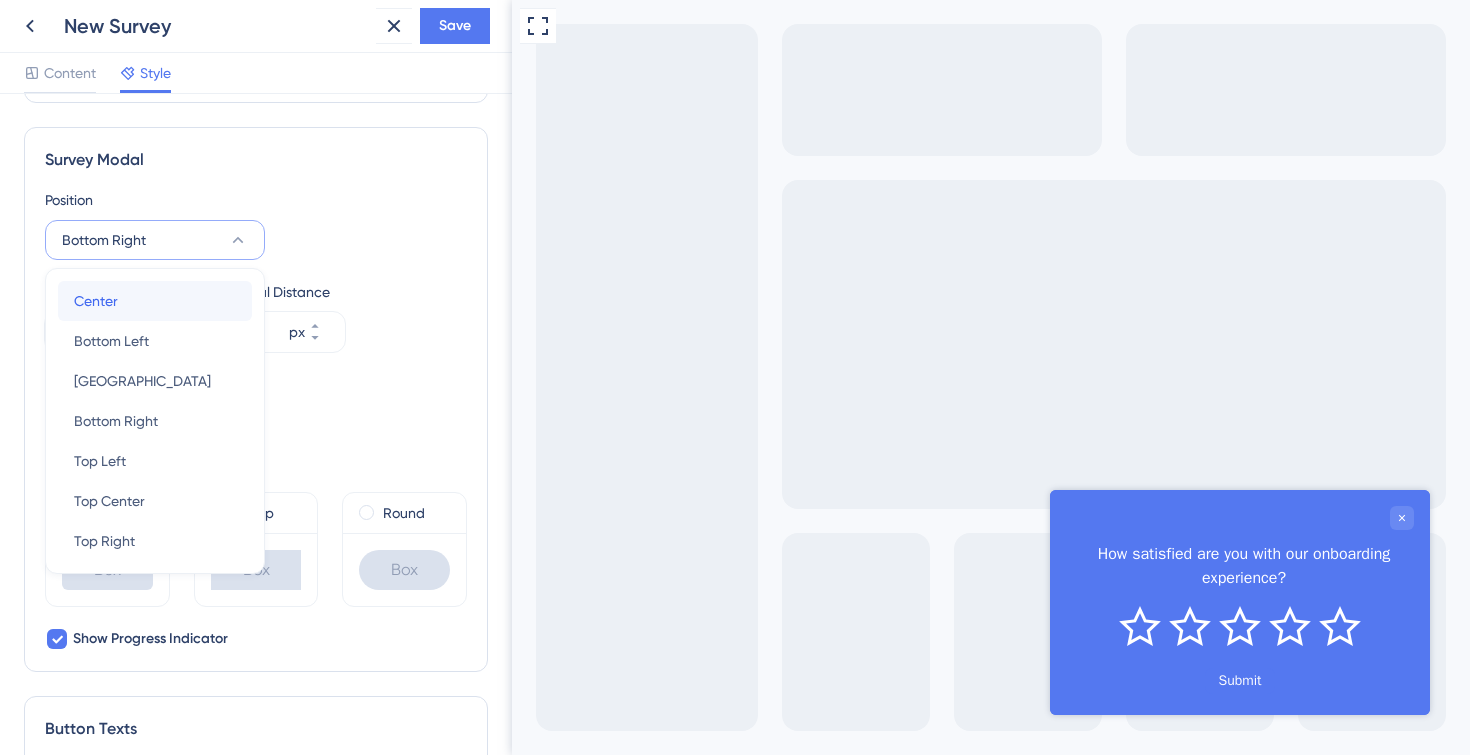 click on "Center Center" at bounding box center [155, 301] 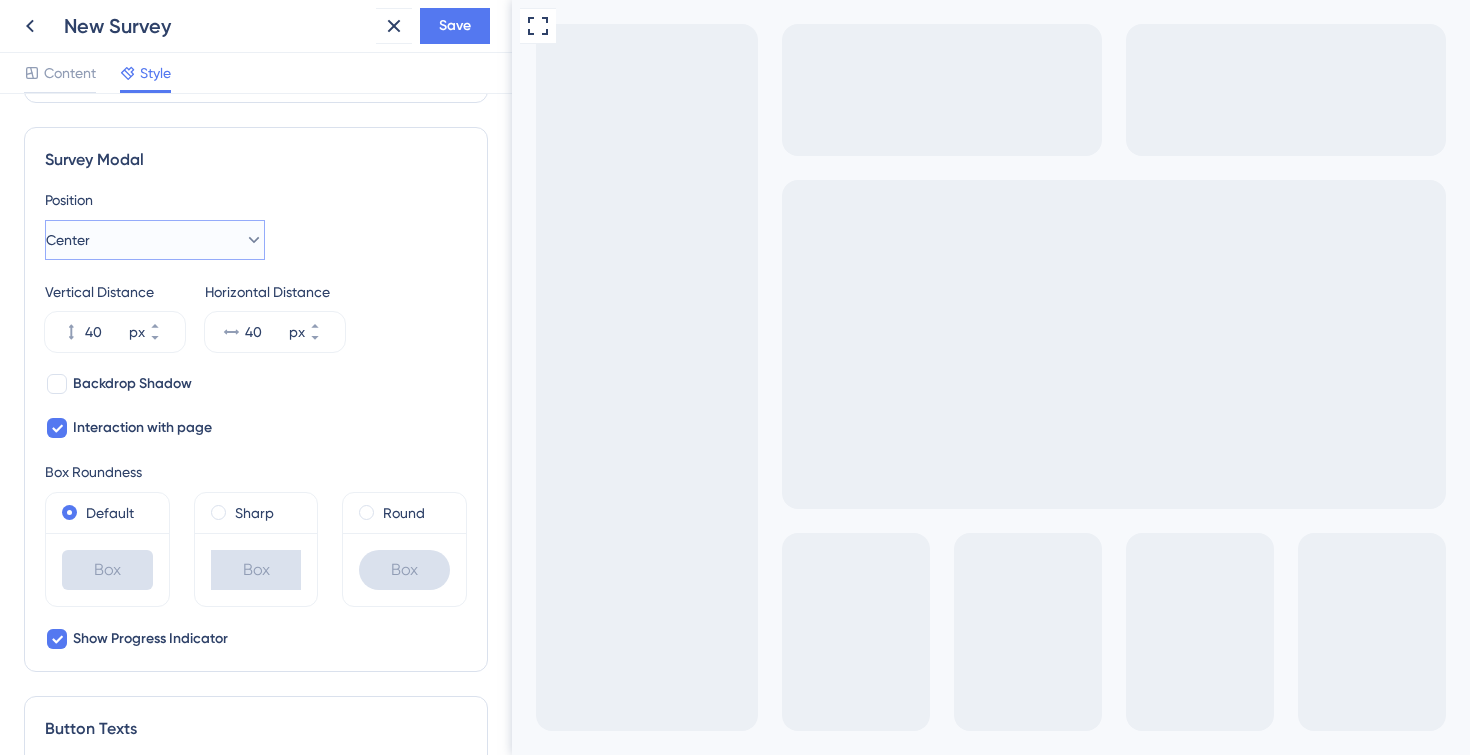 click on "Center" at bounding box center (155, 240) 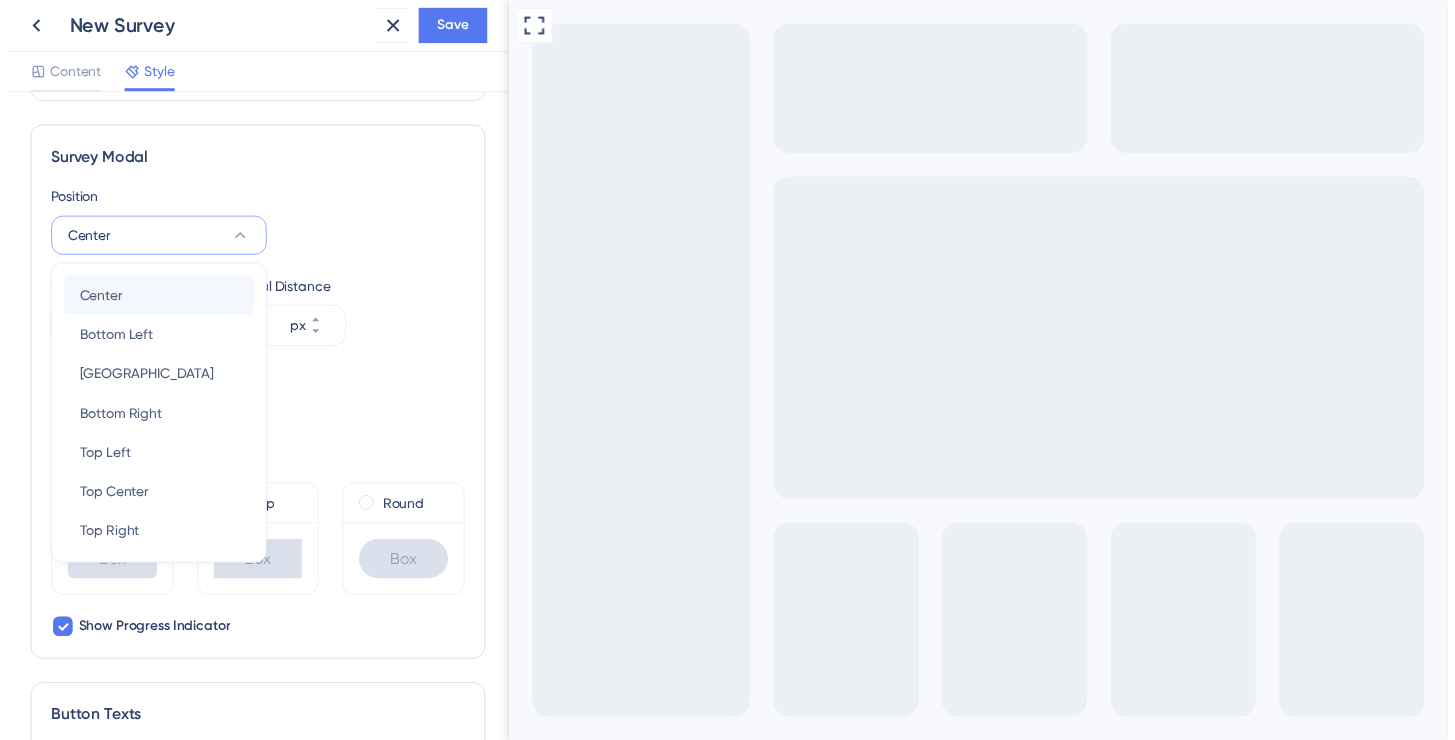 scroll, scrollTop: 597, scrollLeft: 0, axis: vertical 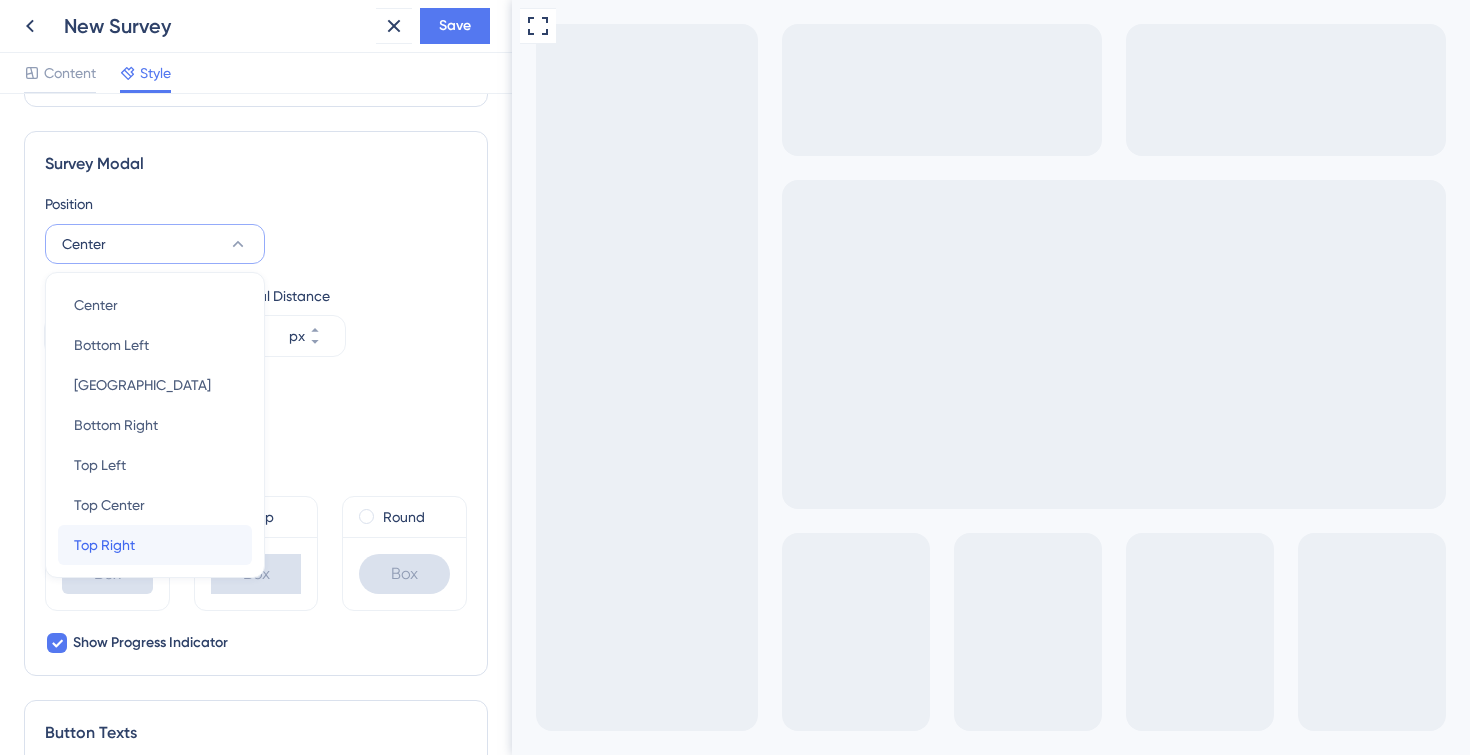 click on "Top Right Top Right" at bounding box center (155, 545) 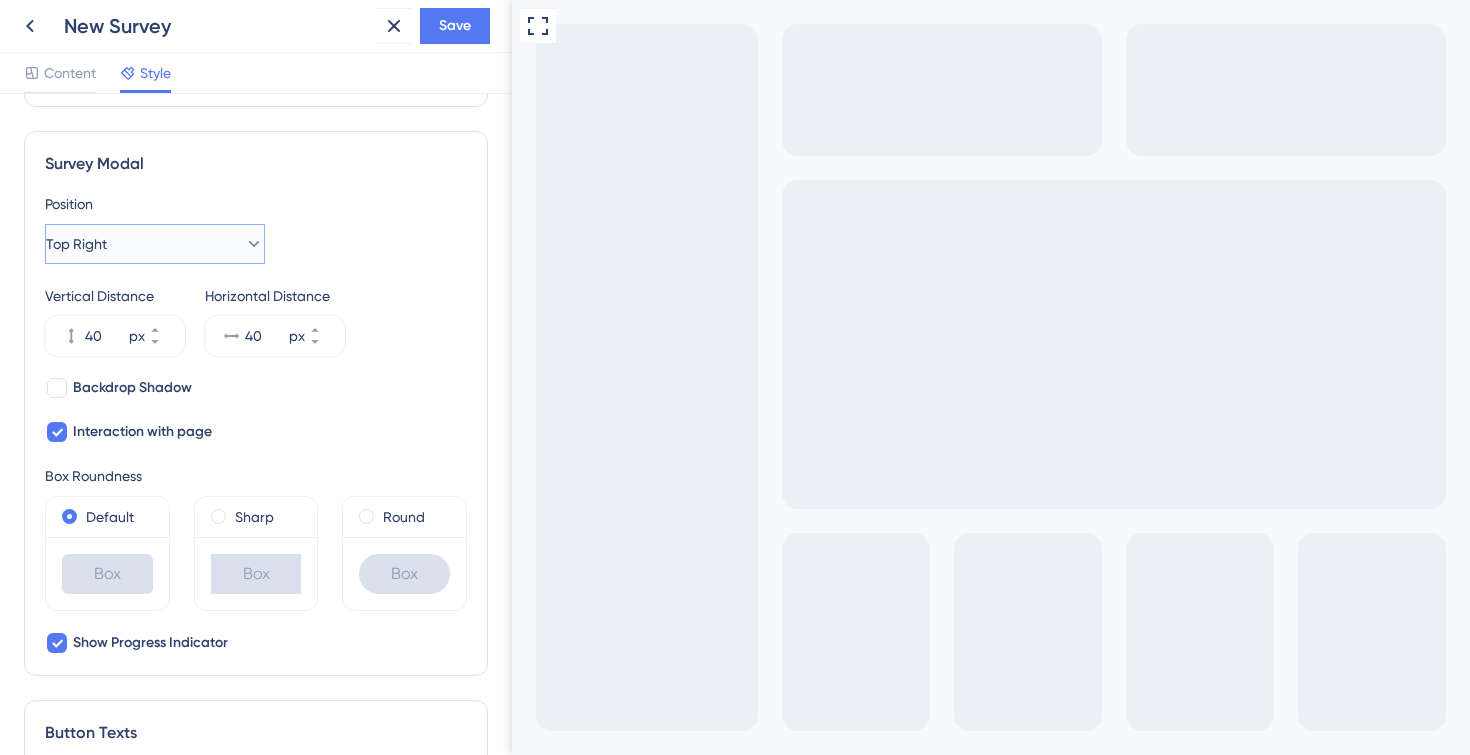 click on "Top Right" at bounding box center (155, 244) 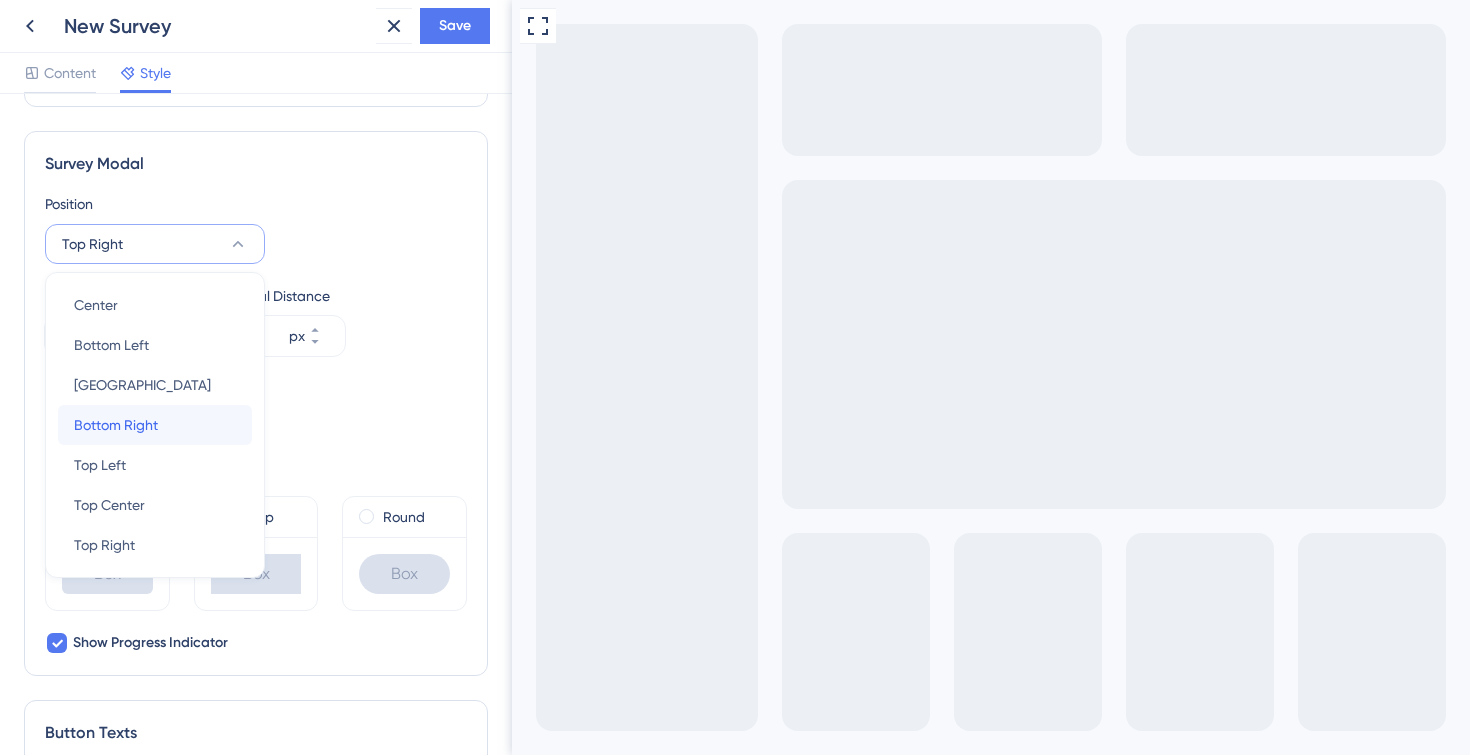 click on "Bottom Right Bottom Right" at bounding box center [155, 425] 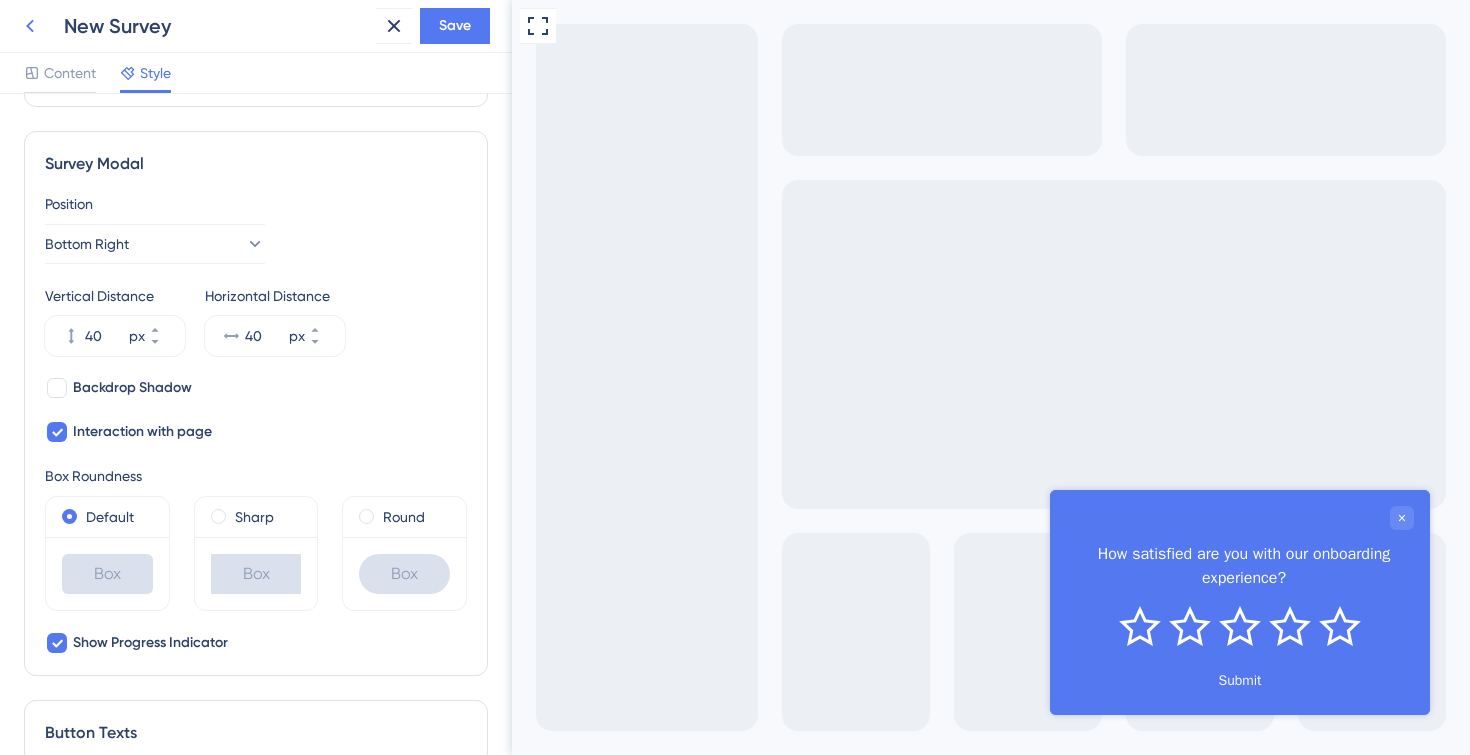 click 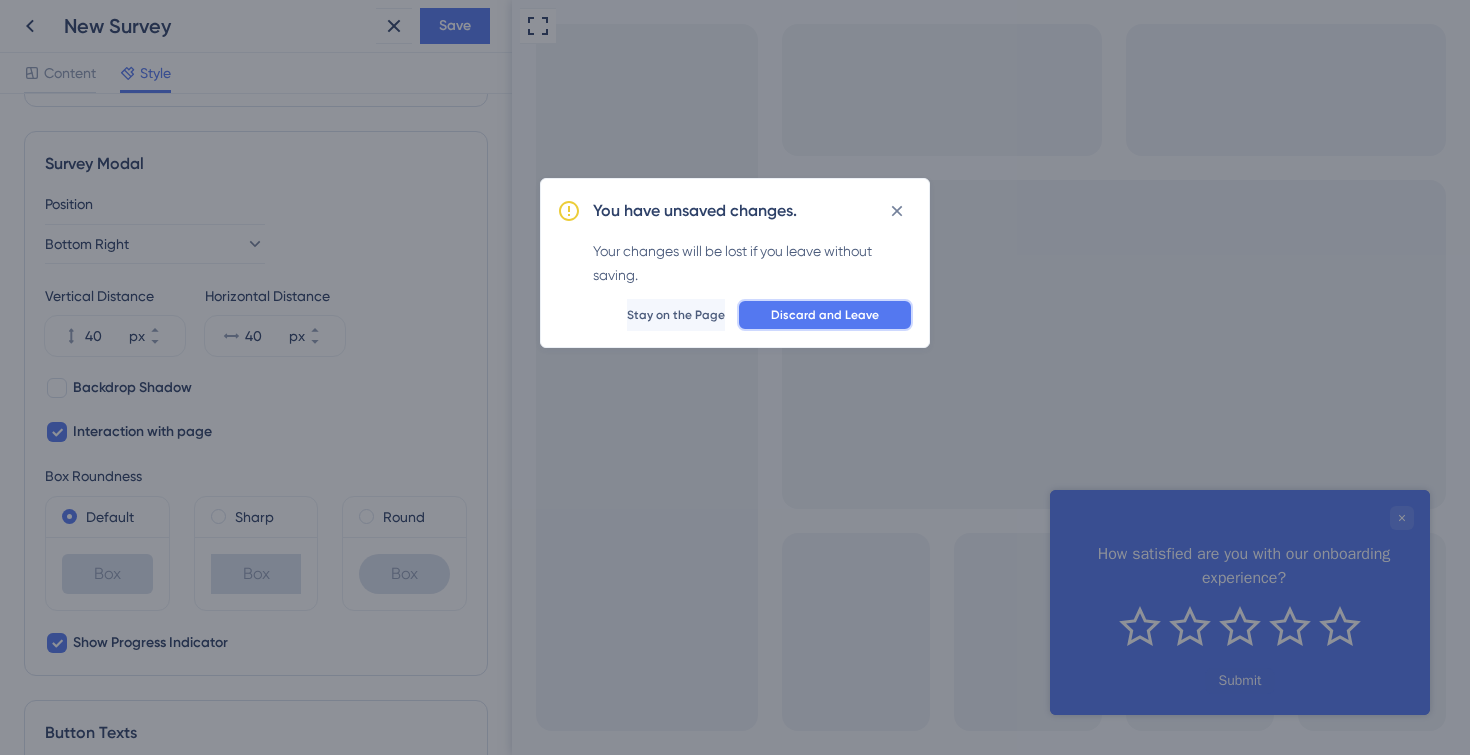 click on "Discard and Leave" at bounding box center [825, 315] 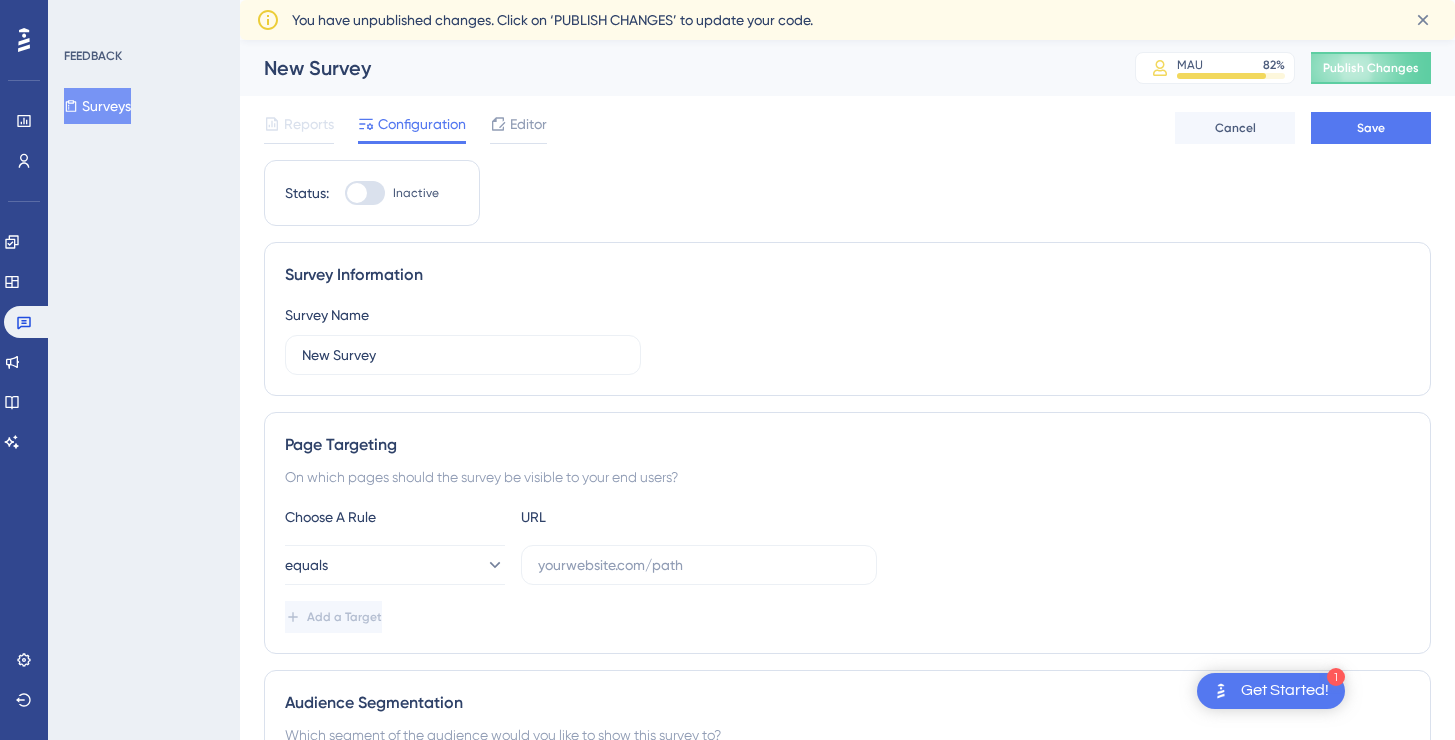 scroll, scrollTop: 0, scrollLeft: 0, axis: both 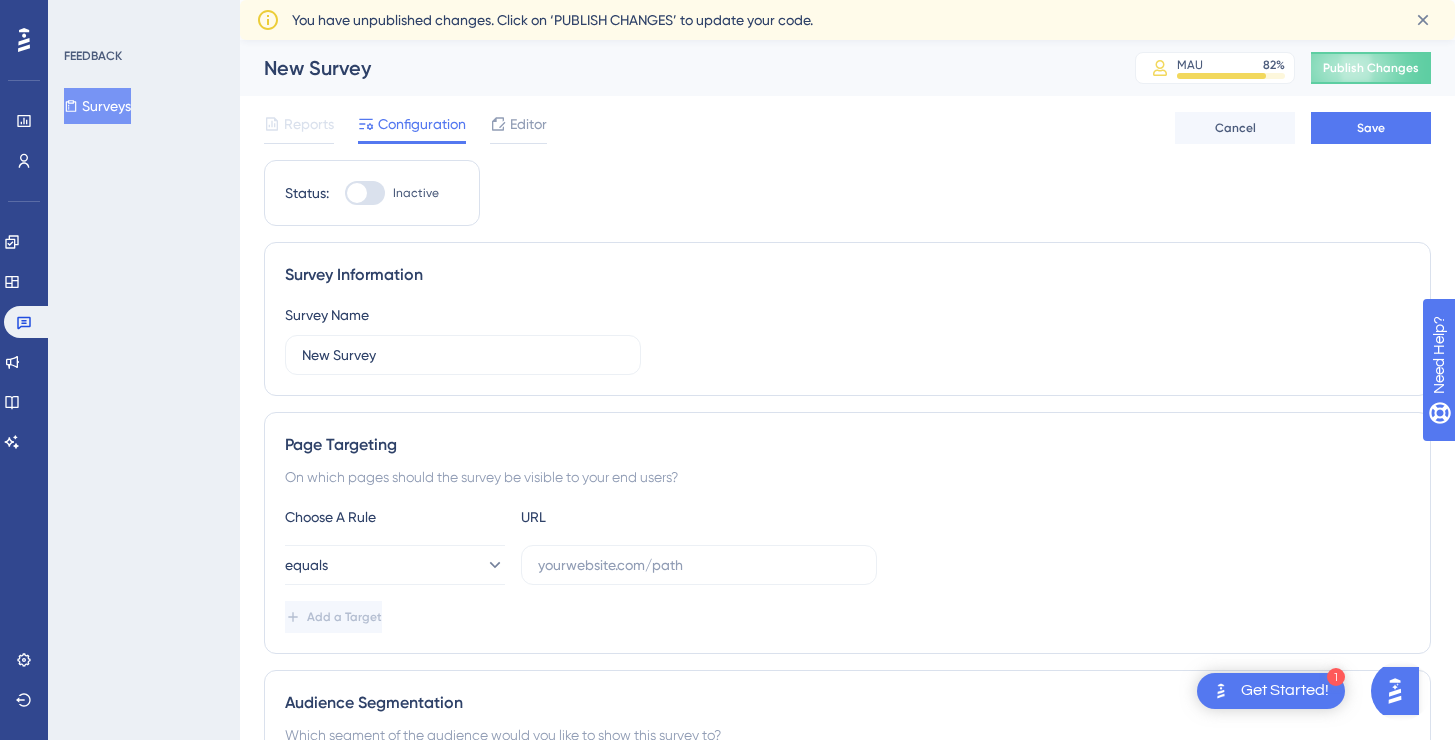 click on "Reports" at bounding box center (309, 124) 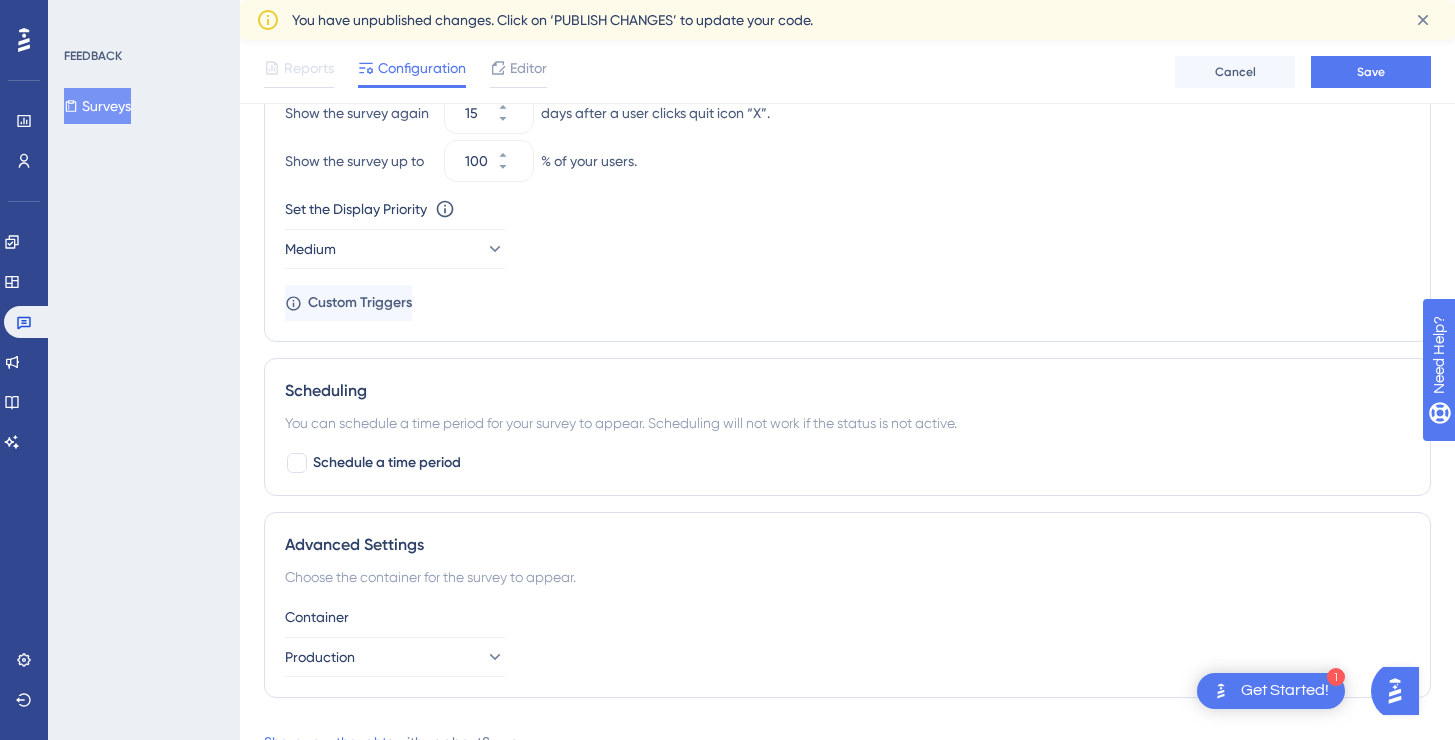 scroll, scrollTop: 1138, scrollLeft: 0, axis: vertical 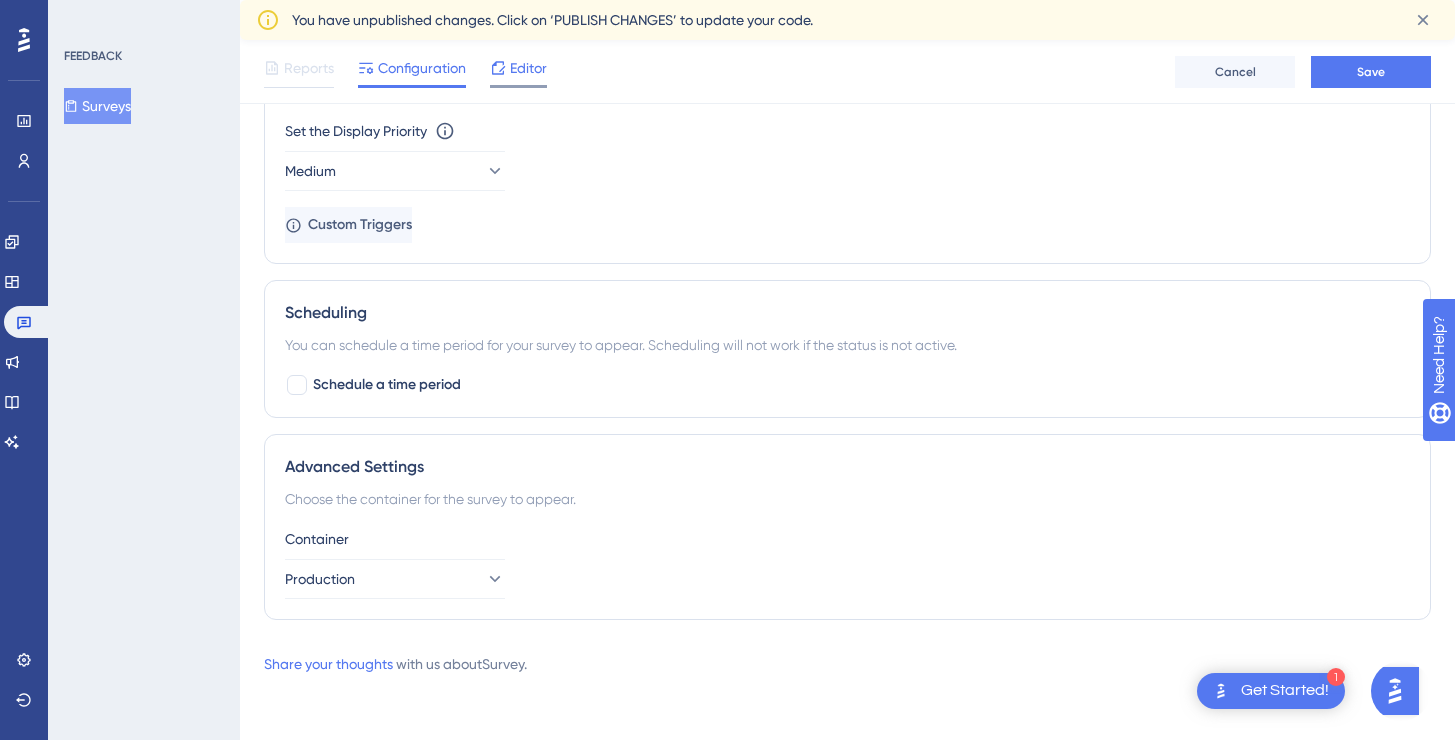click at bounding box center [518, 86] 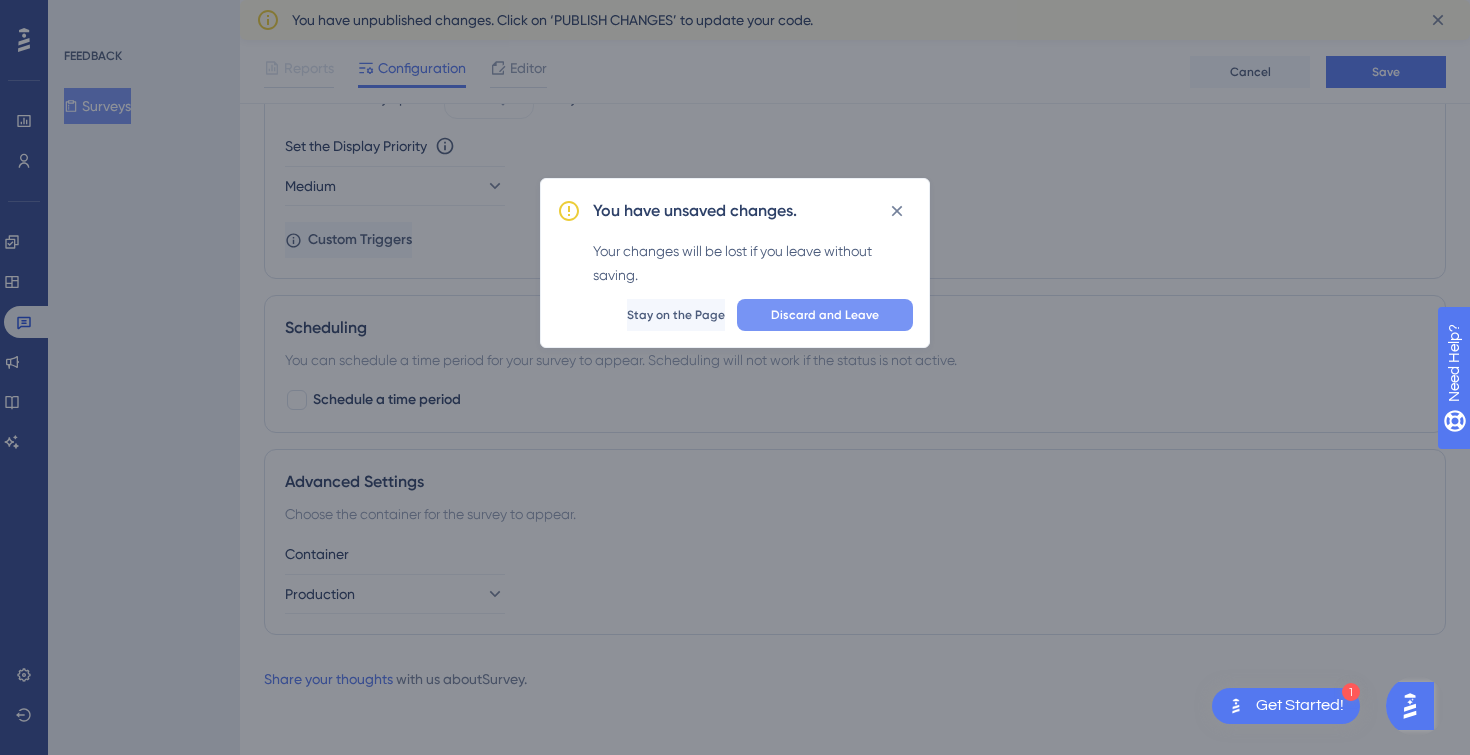 click on "Discard and Leave" at bounding box center [825, 315] 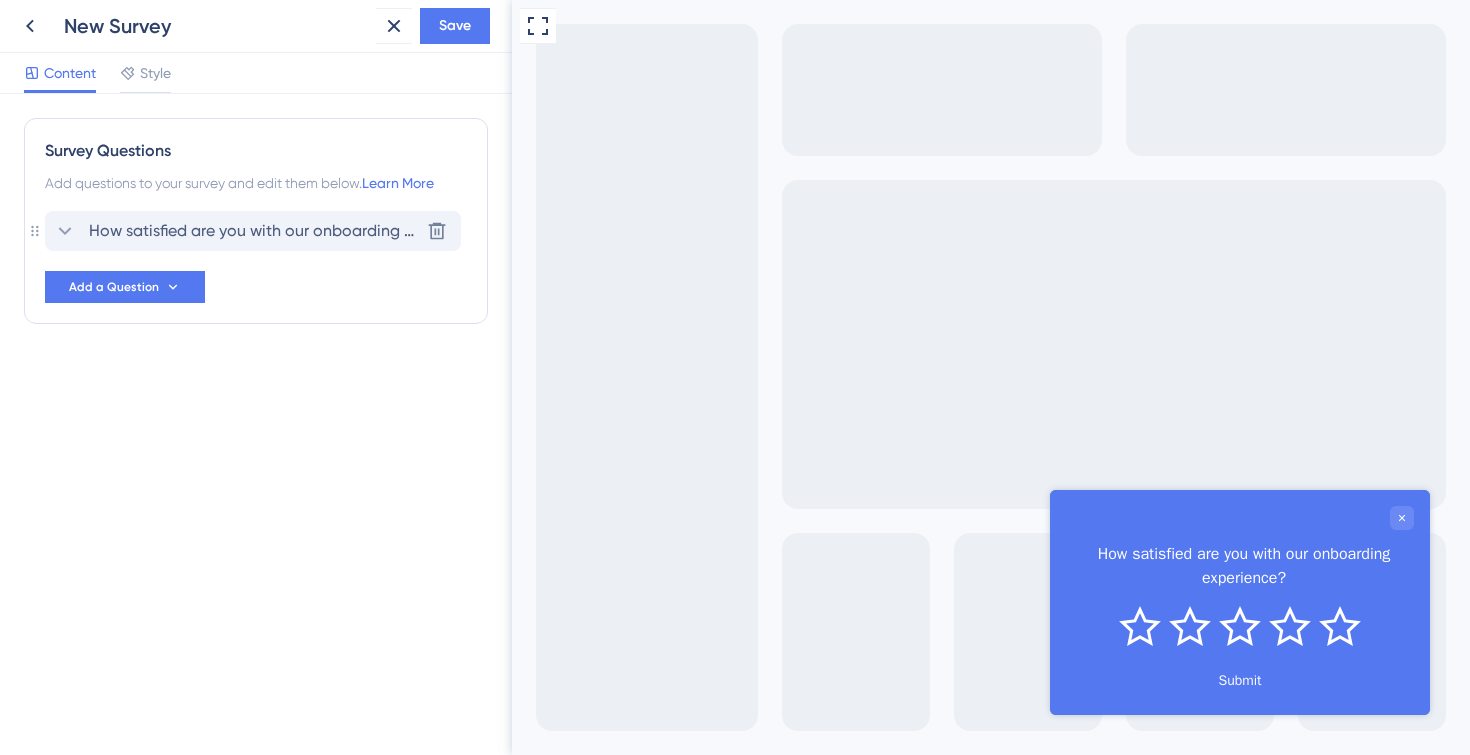 click on "How satisfied are you with our onboarding experience?" at bounding box center [254, 231] 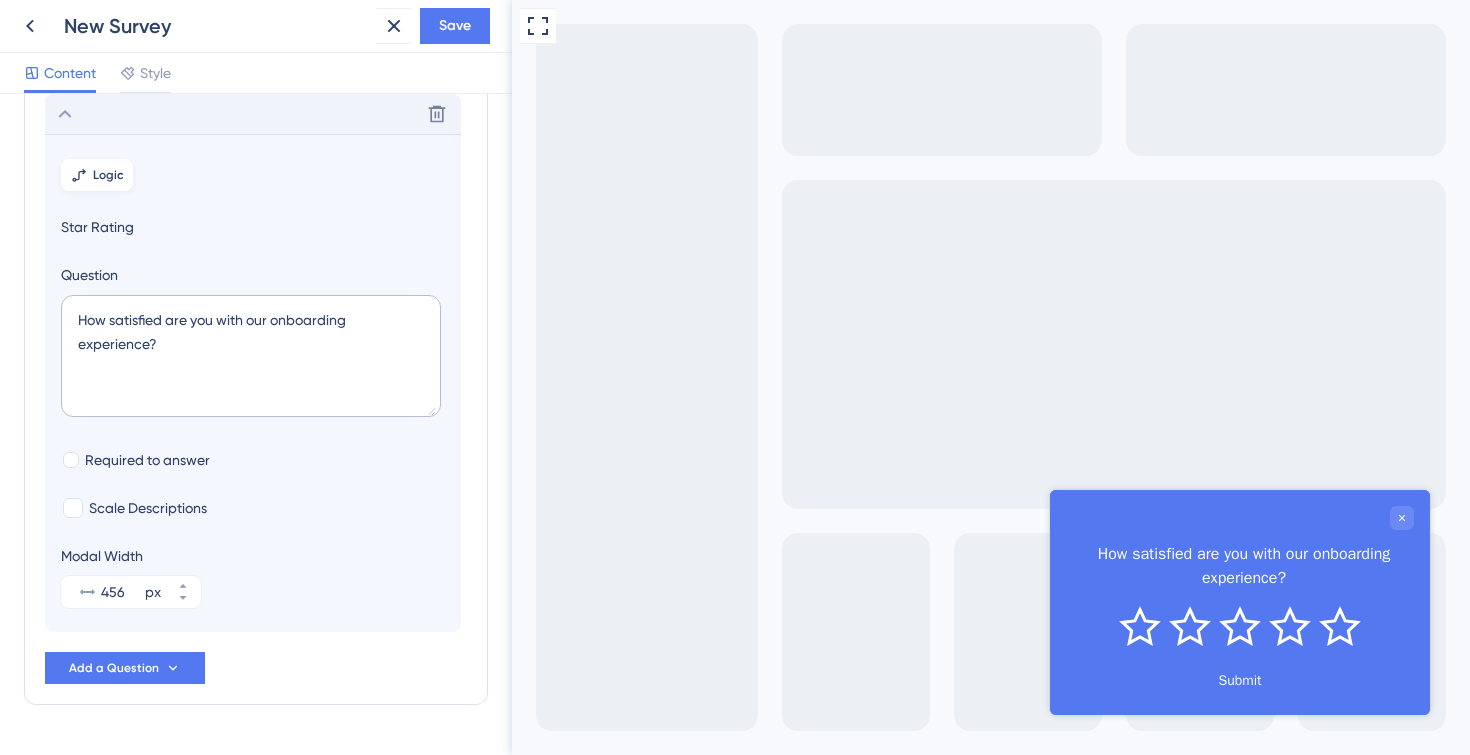 click 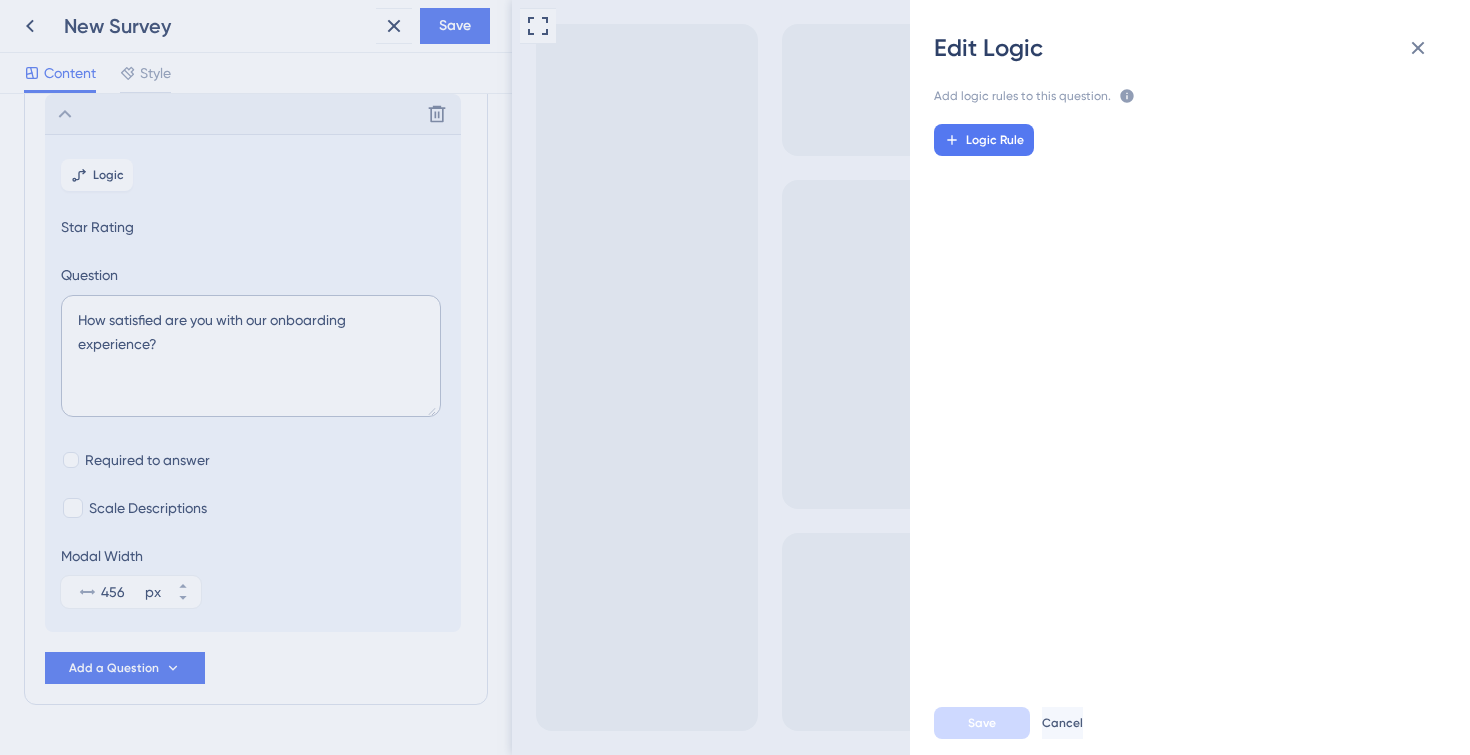 click on "Edit Logic Add logic rules to this question. The rules will apply after this question is answered The priority will be based on the order you set here  If no rule is set or no rule applies, the next question will be shown Learn More Logic Rule Save Cancel" at bounding box center (735, 377) 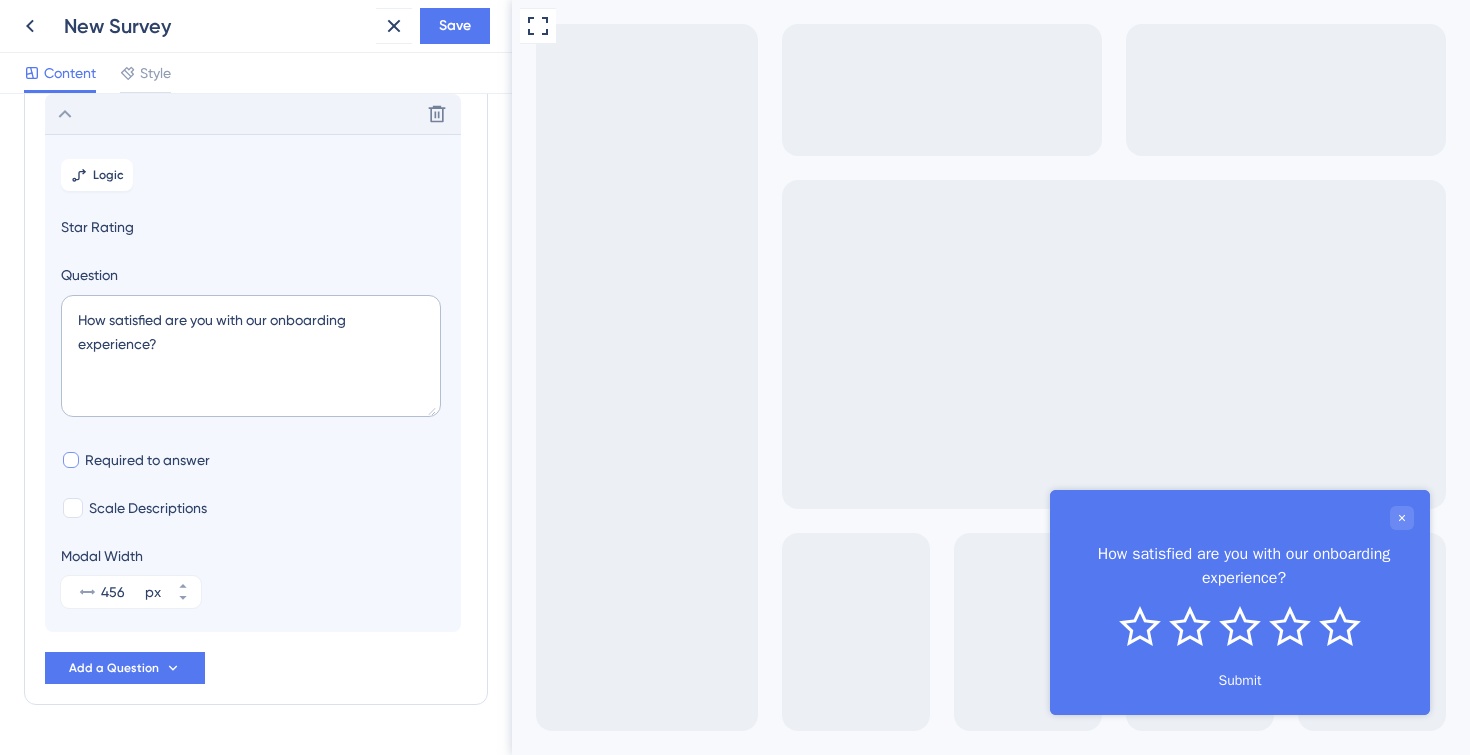 click at bounding box center [71, 460] 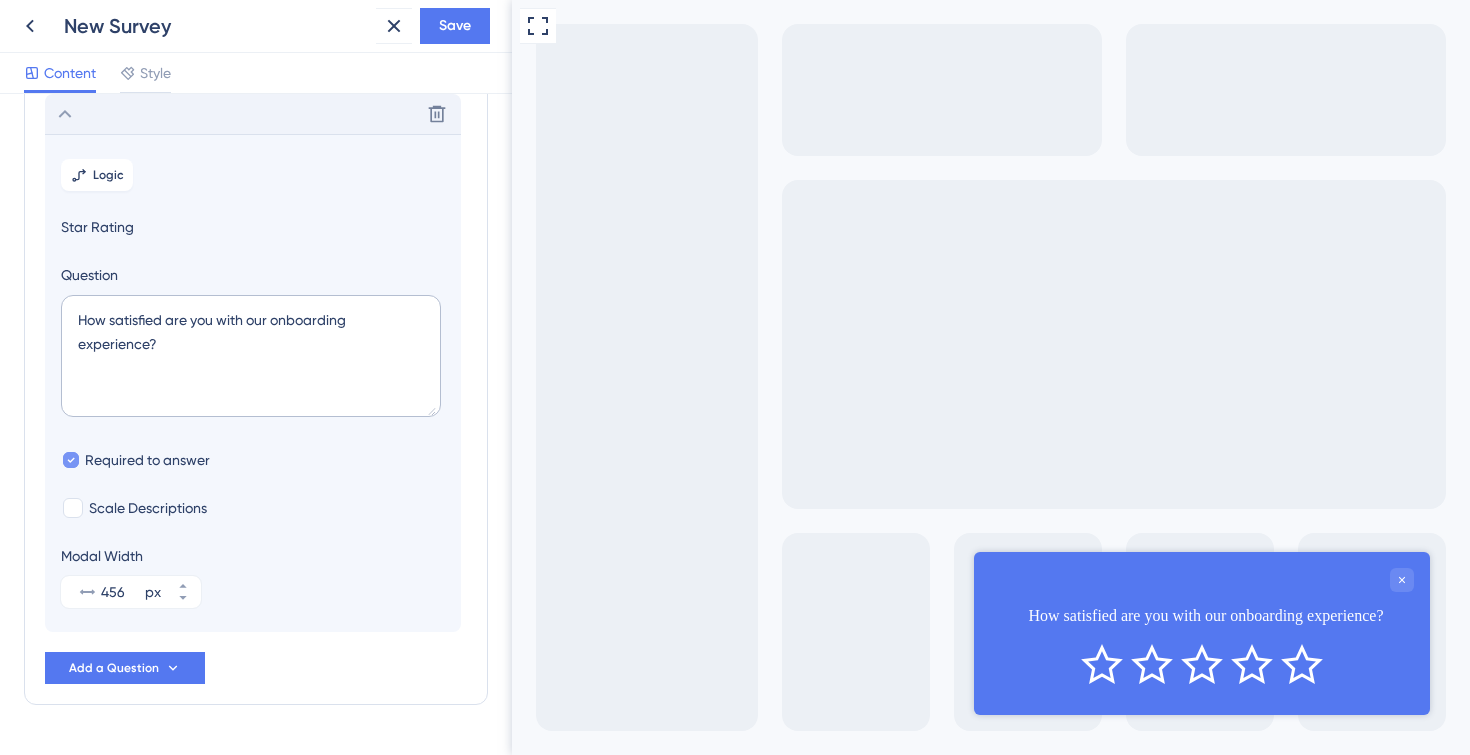 click at bounding box center (71, 460) 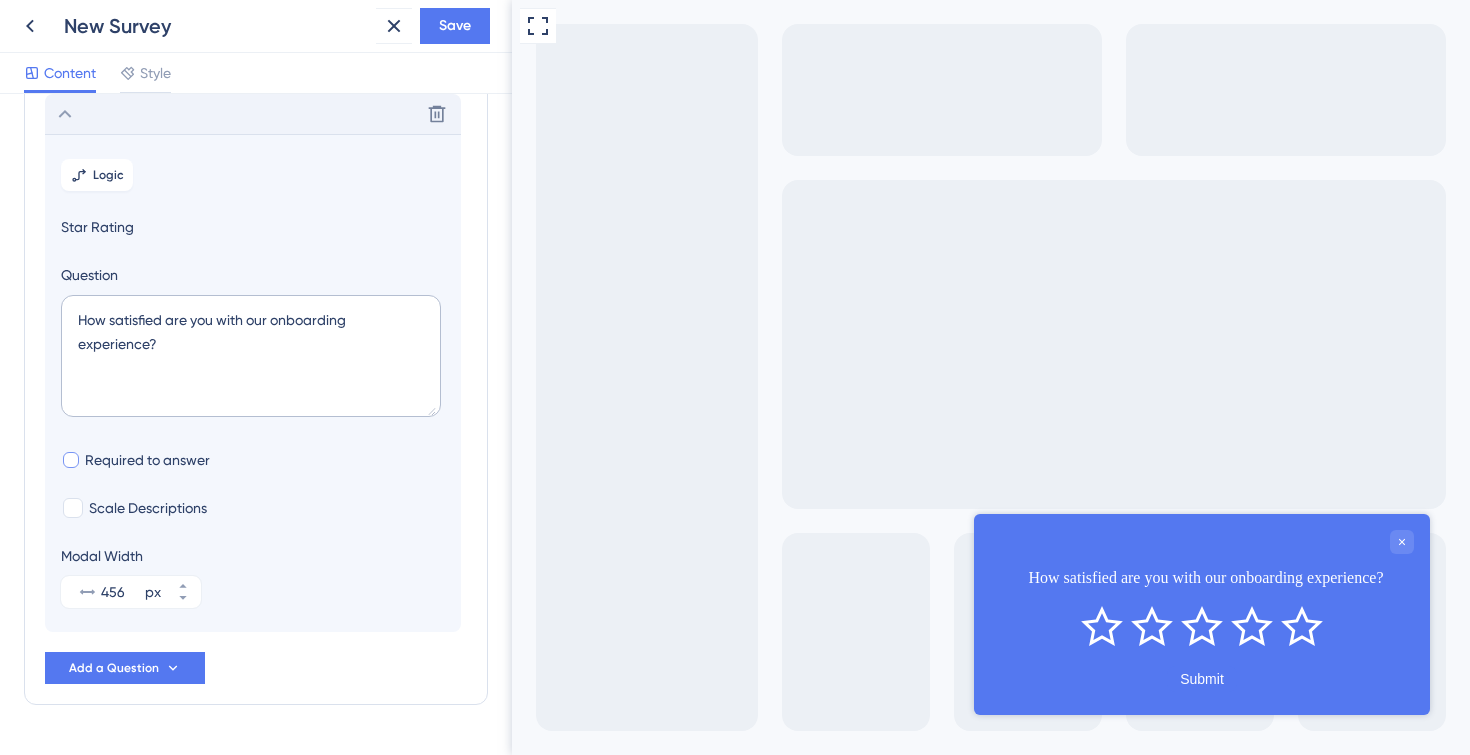 click at bounding box center (71, 460) 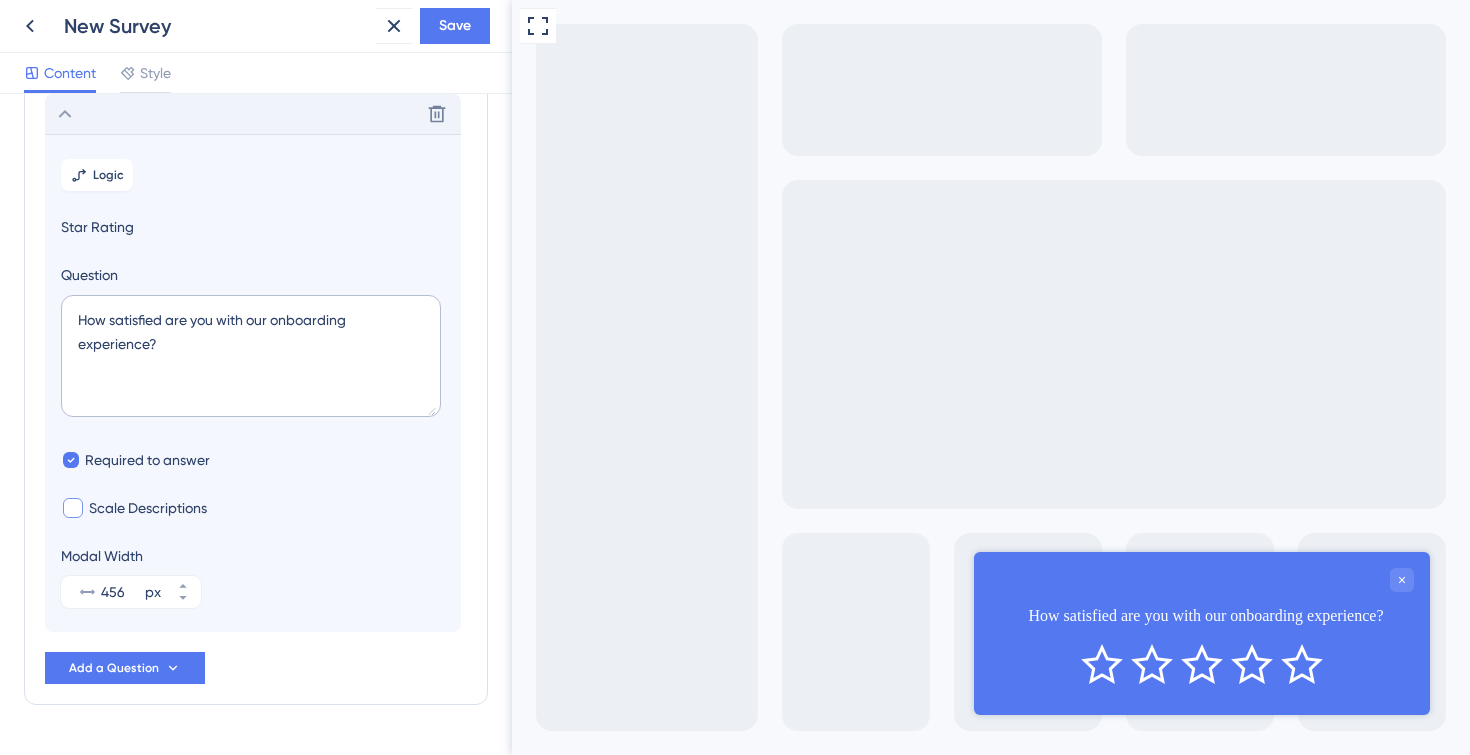 click at bounding box center (73, 508) 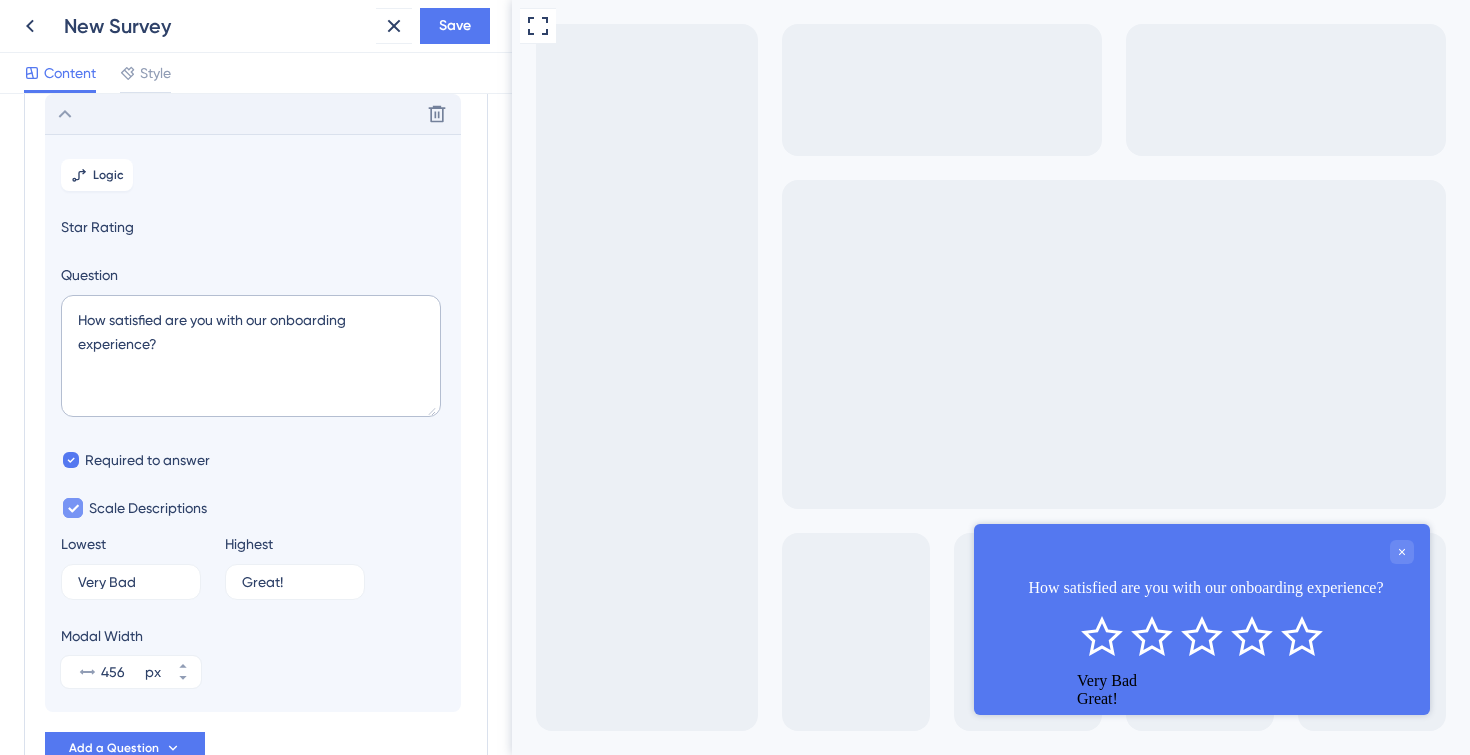 click 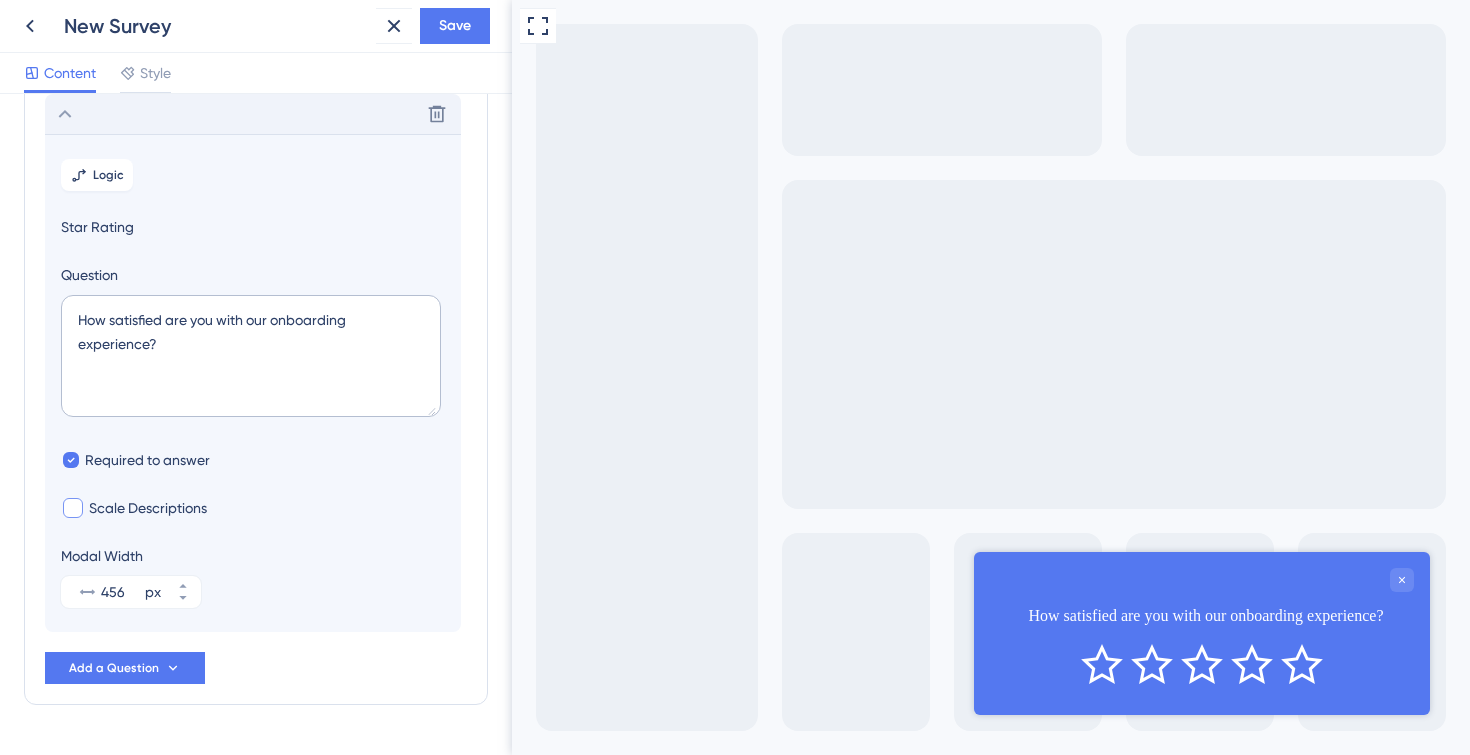 click at bounding box center [73, 508] 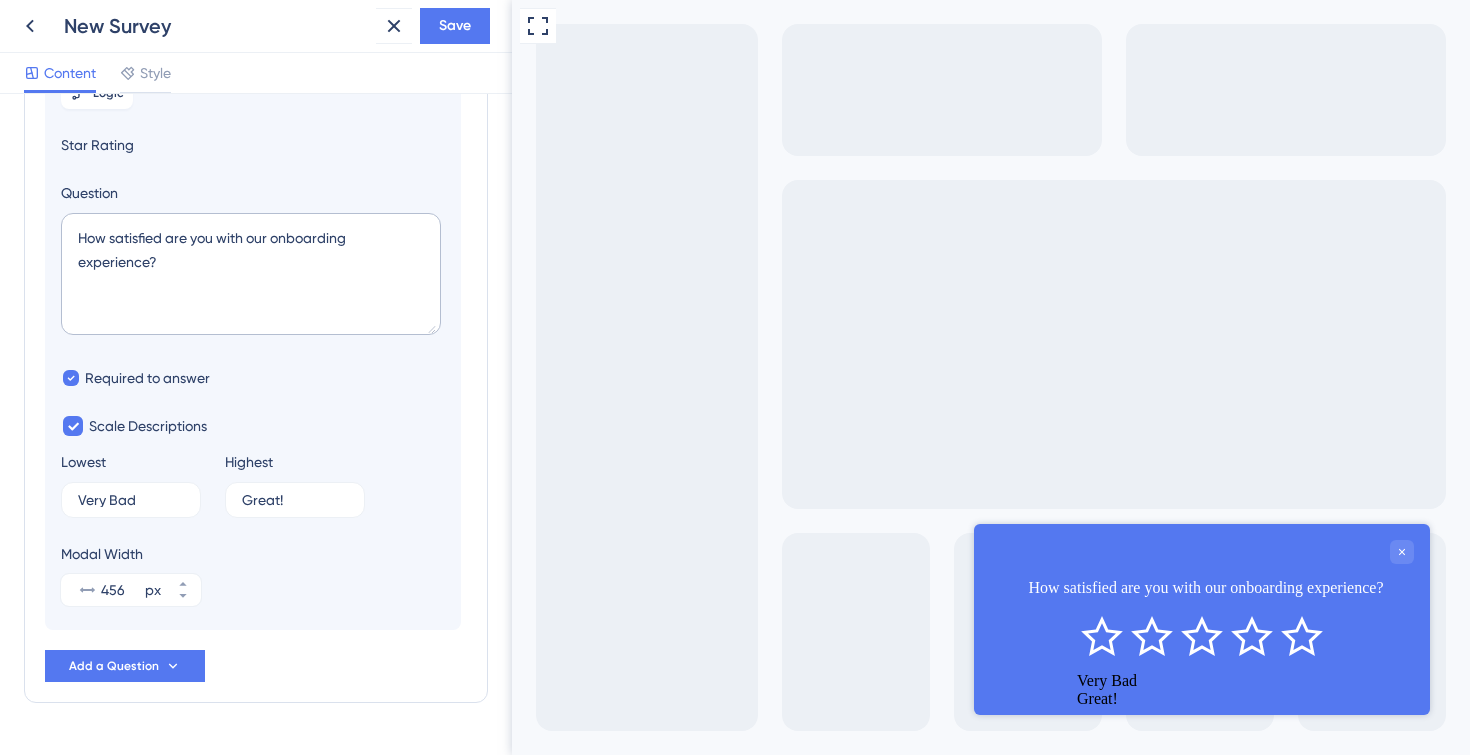 scroll, scrollTop: 220, scrollLeft: 0, axis: vertical 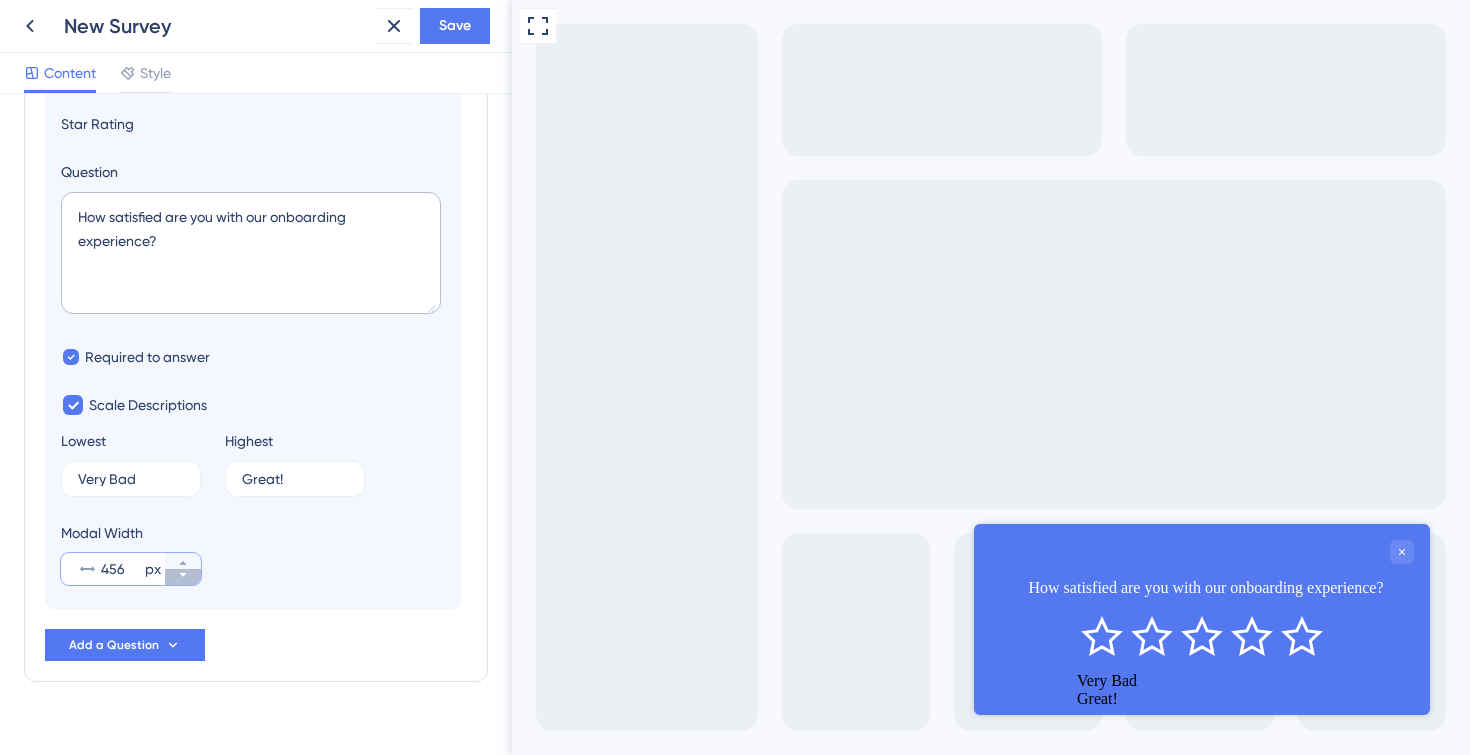 click 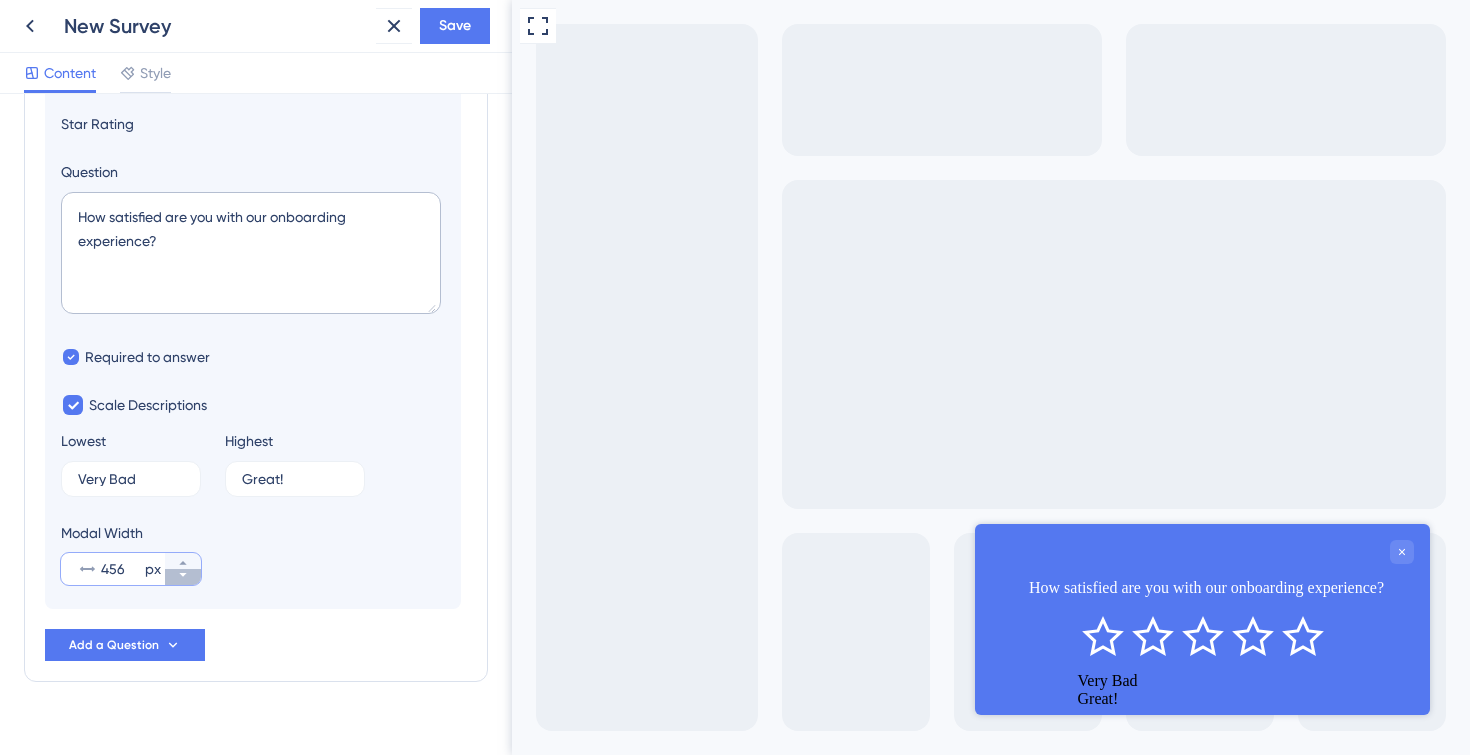 click 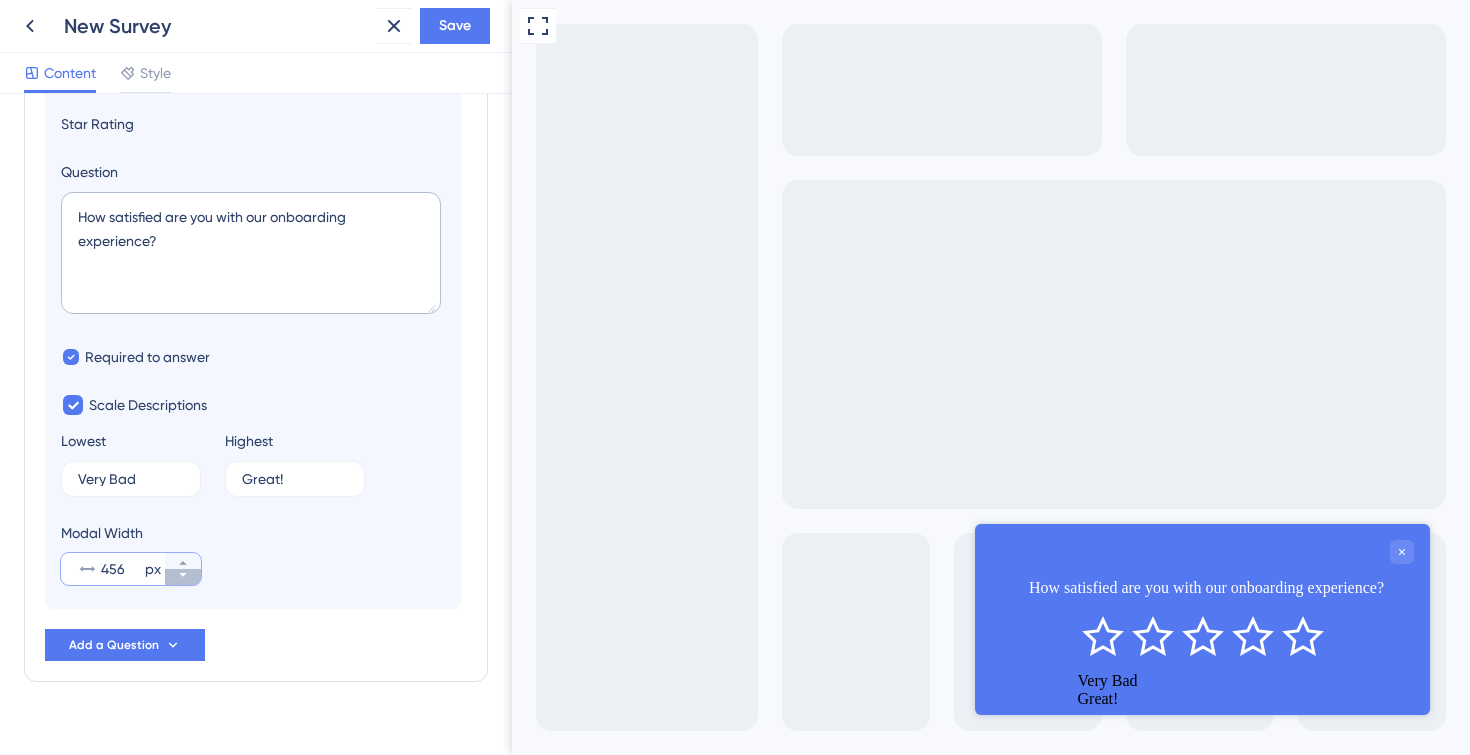 click 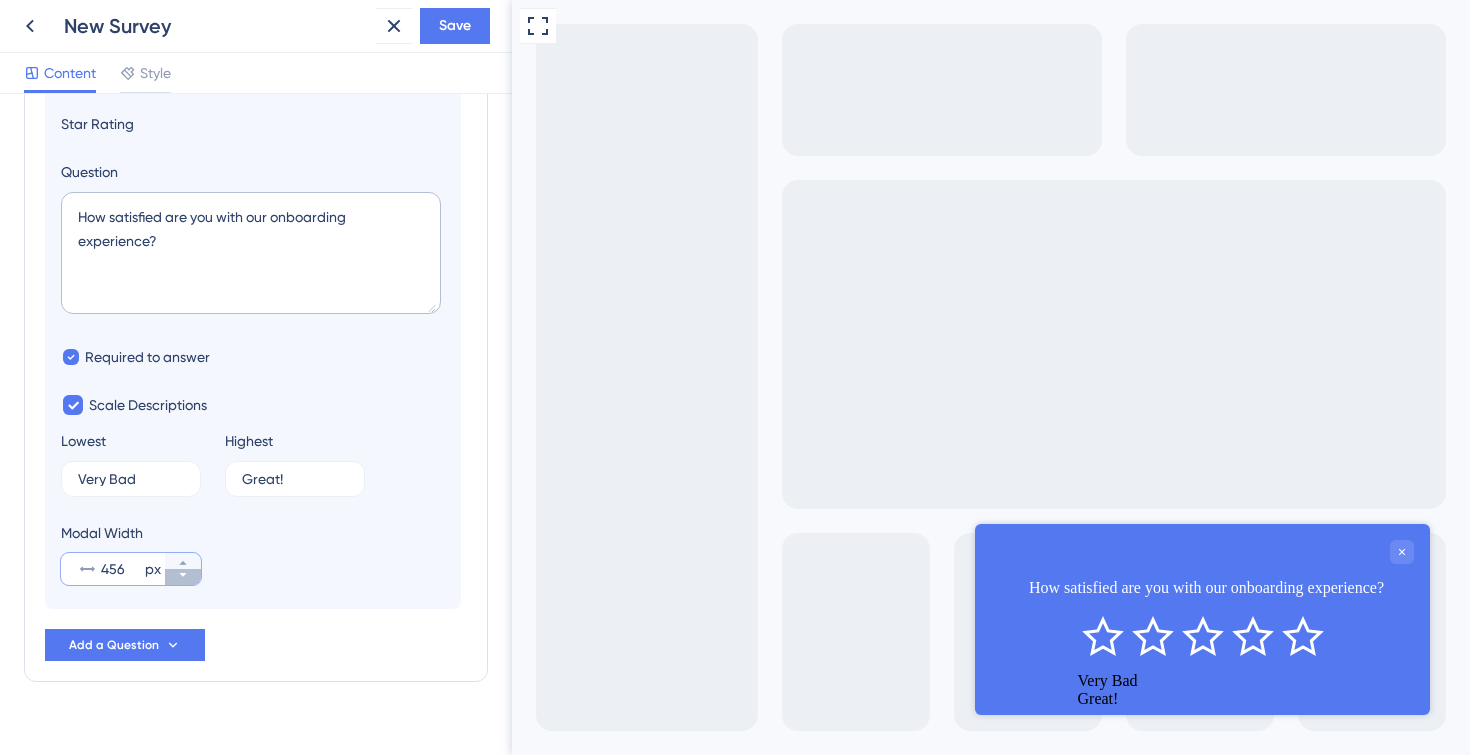 click 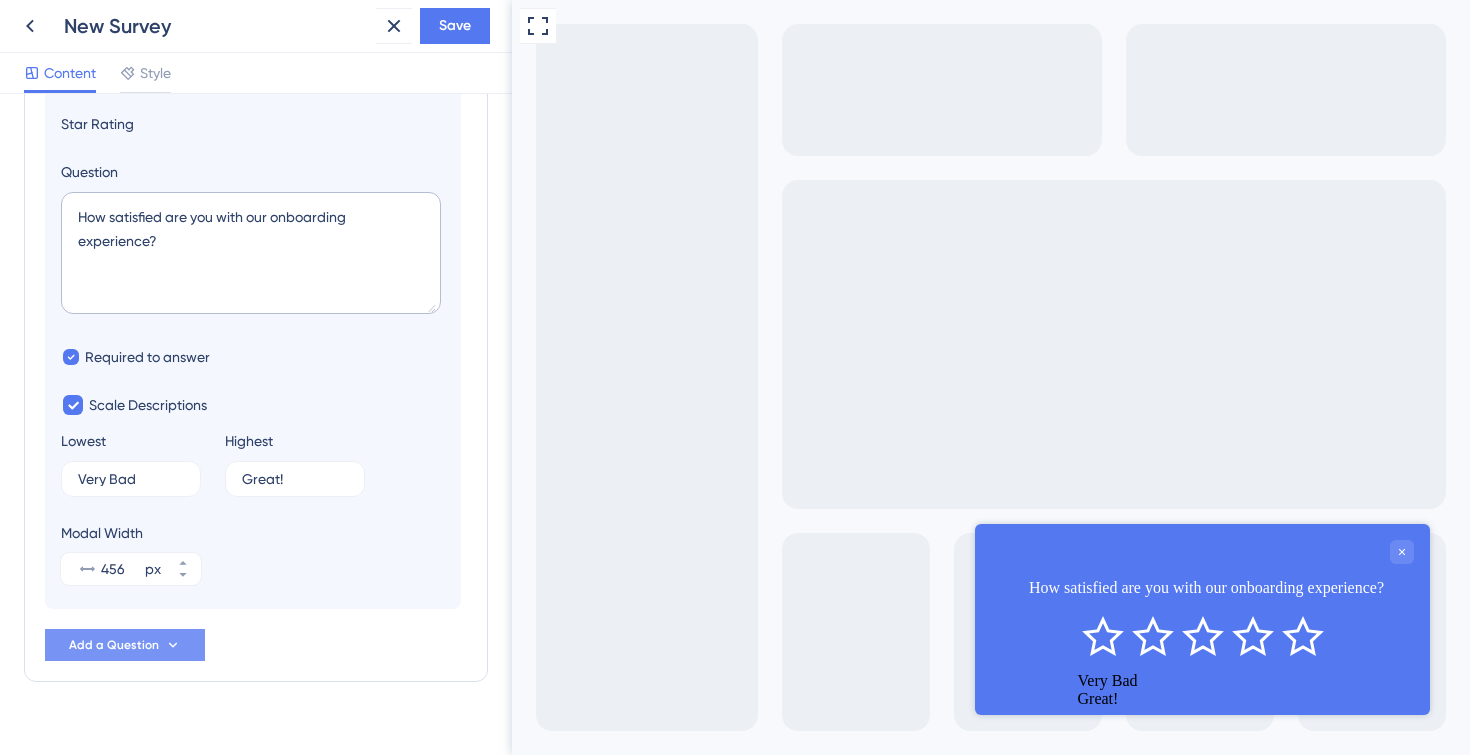 click on "Add a Question" at bounding box center [125, 645] 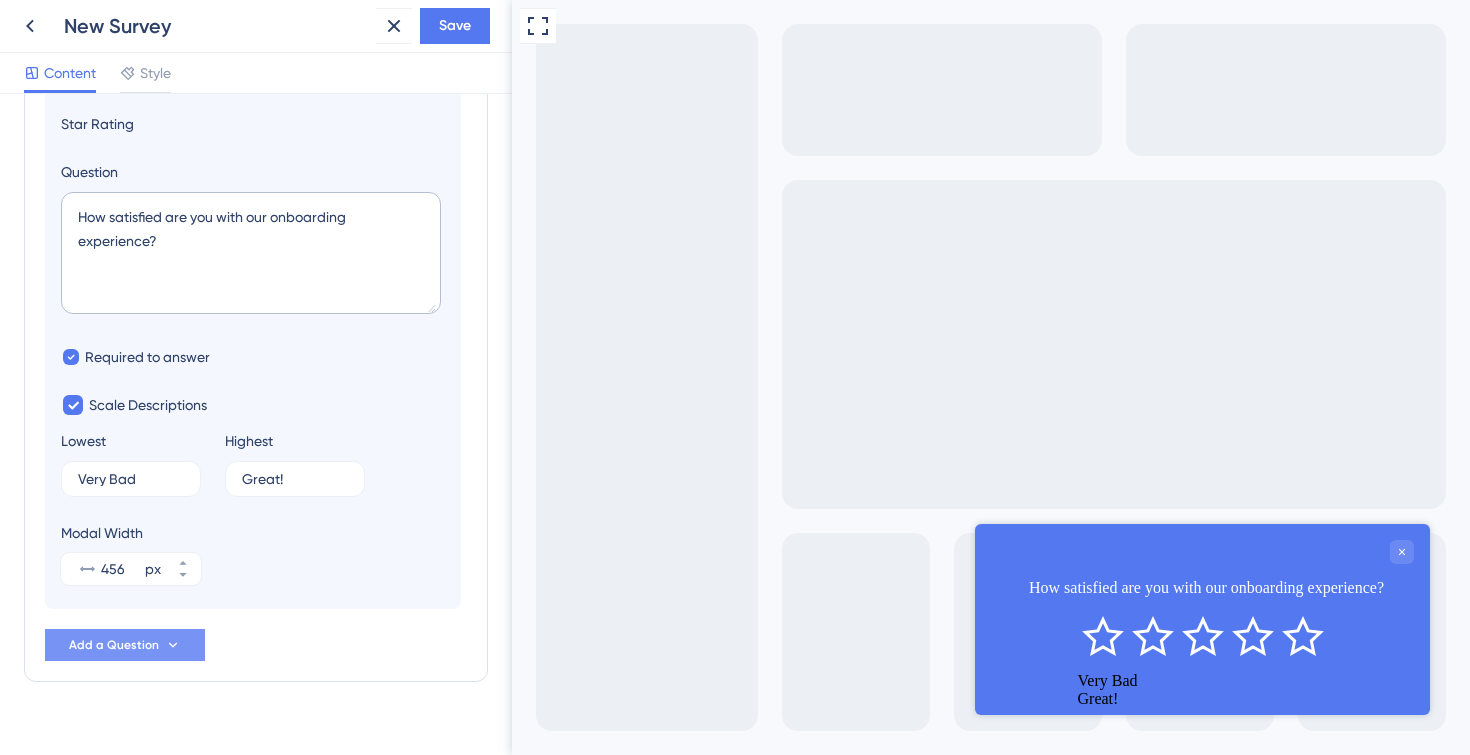 scroll, scrollTop: 560, scrollLeft: 0, axis: vertical 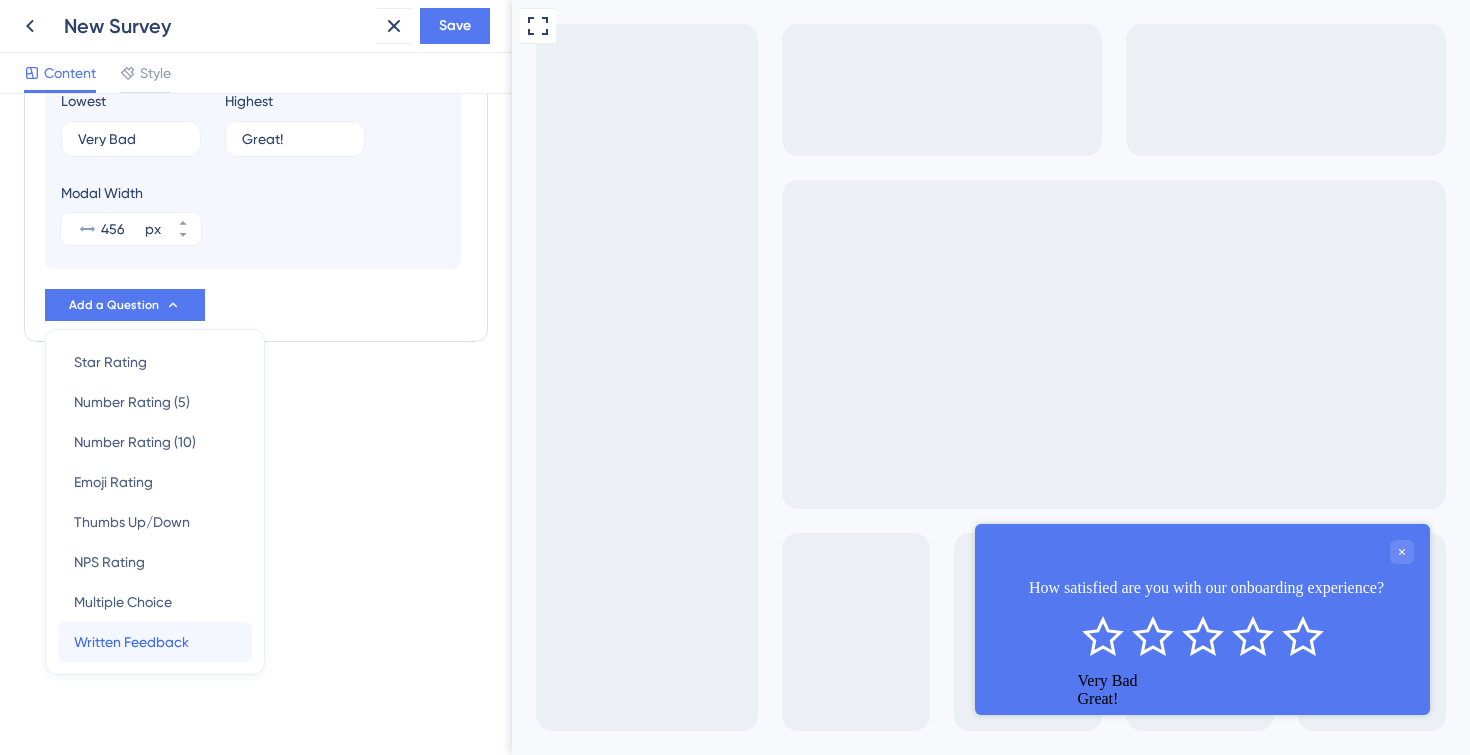 click on "Written Feedback" at bounding box center (131, 642) 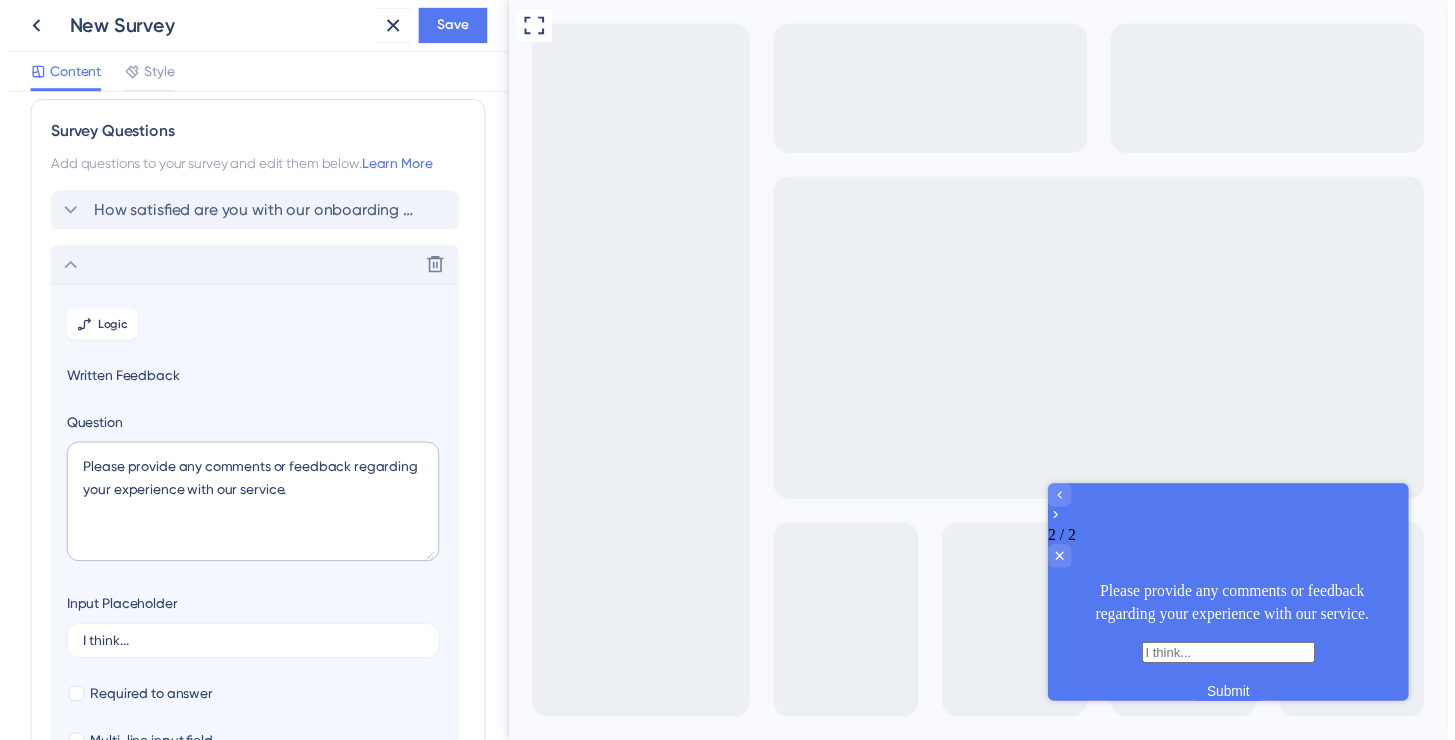 scroll, scrollTop: 0, scrollLeft: 0, axis: both 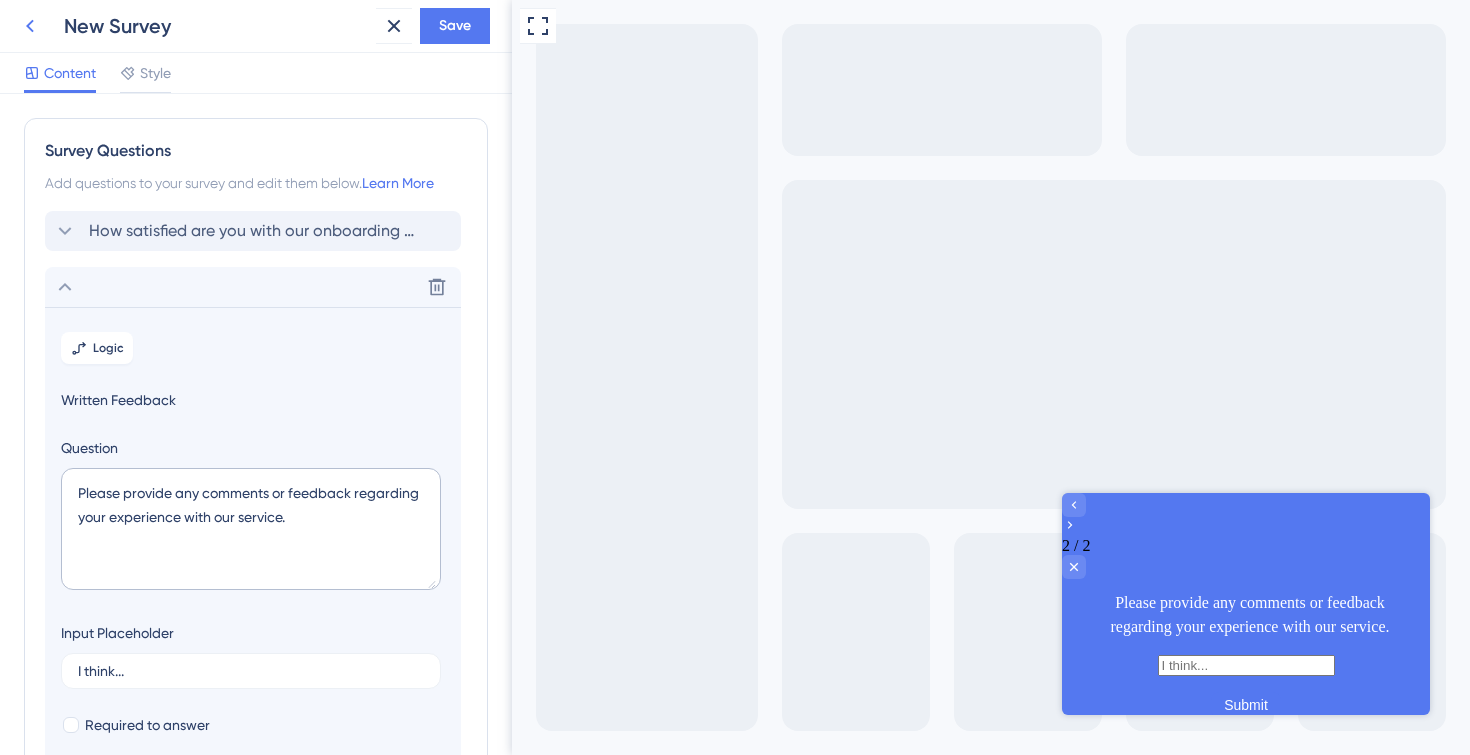 click 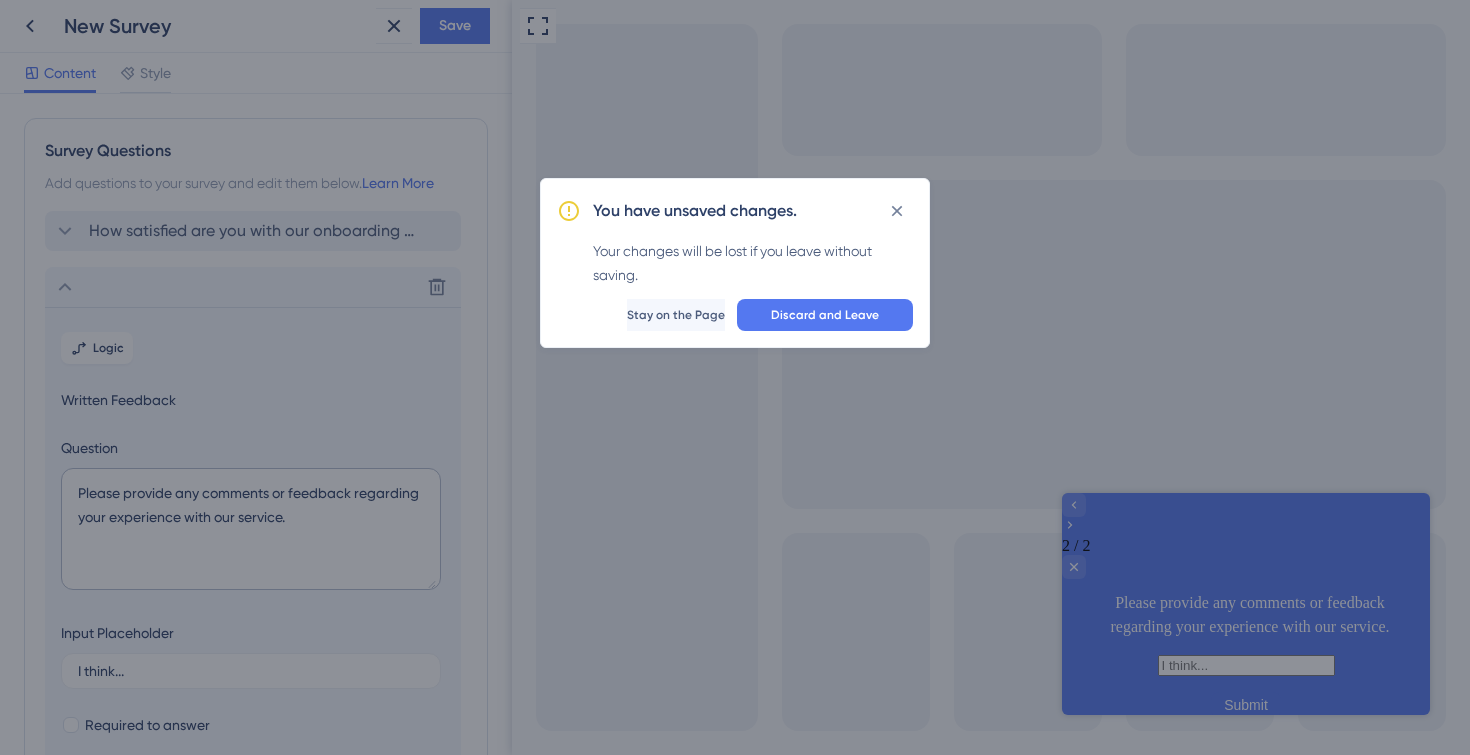click on "Discard and Leave" at bounding box center (825, 315) 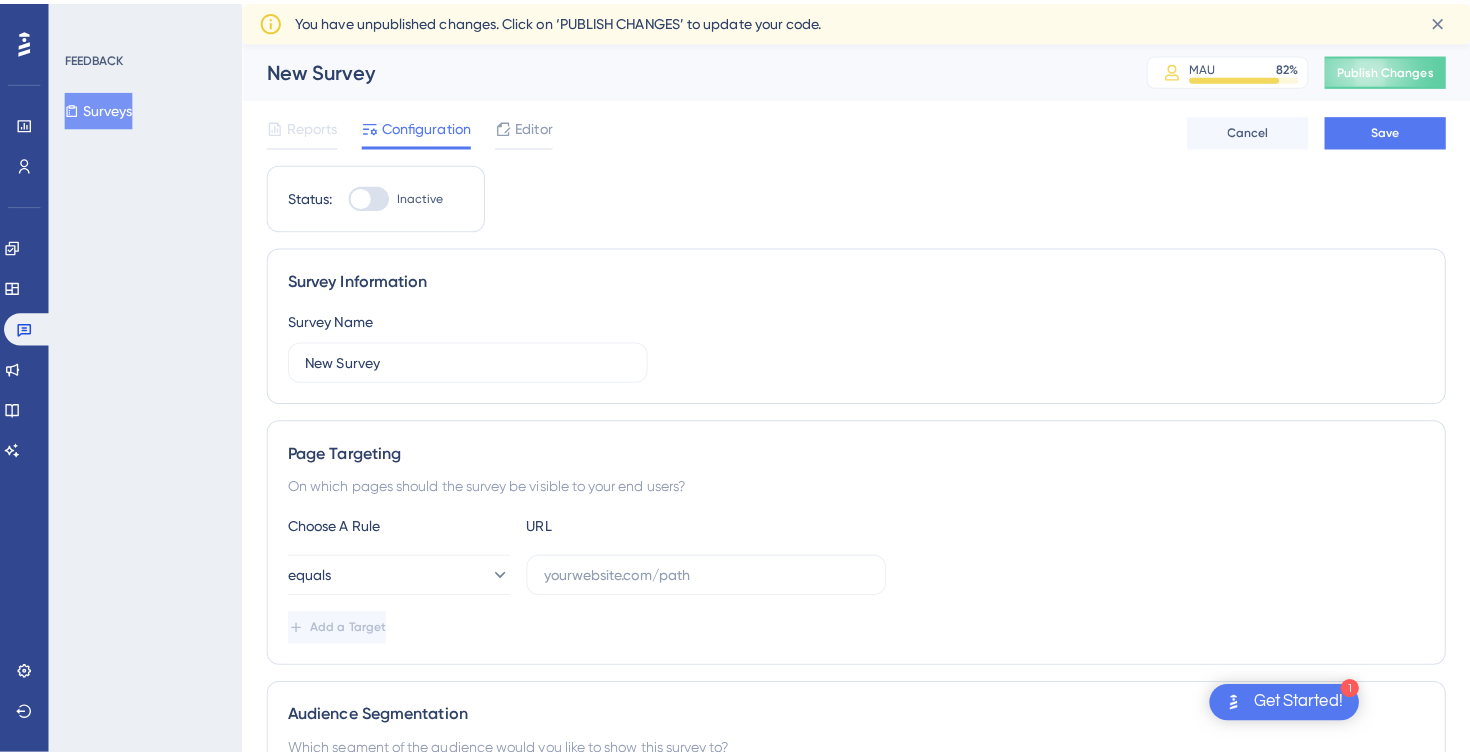 scroll, scrollTop: 0, scrollLeft: 0, axis: both 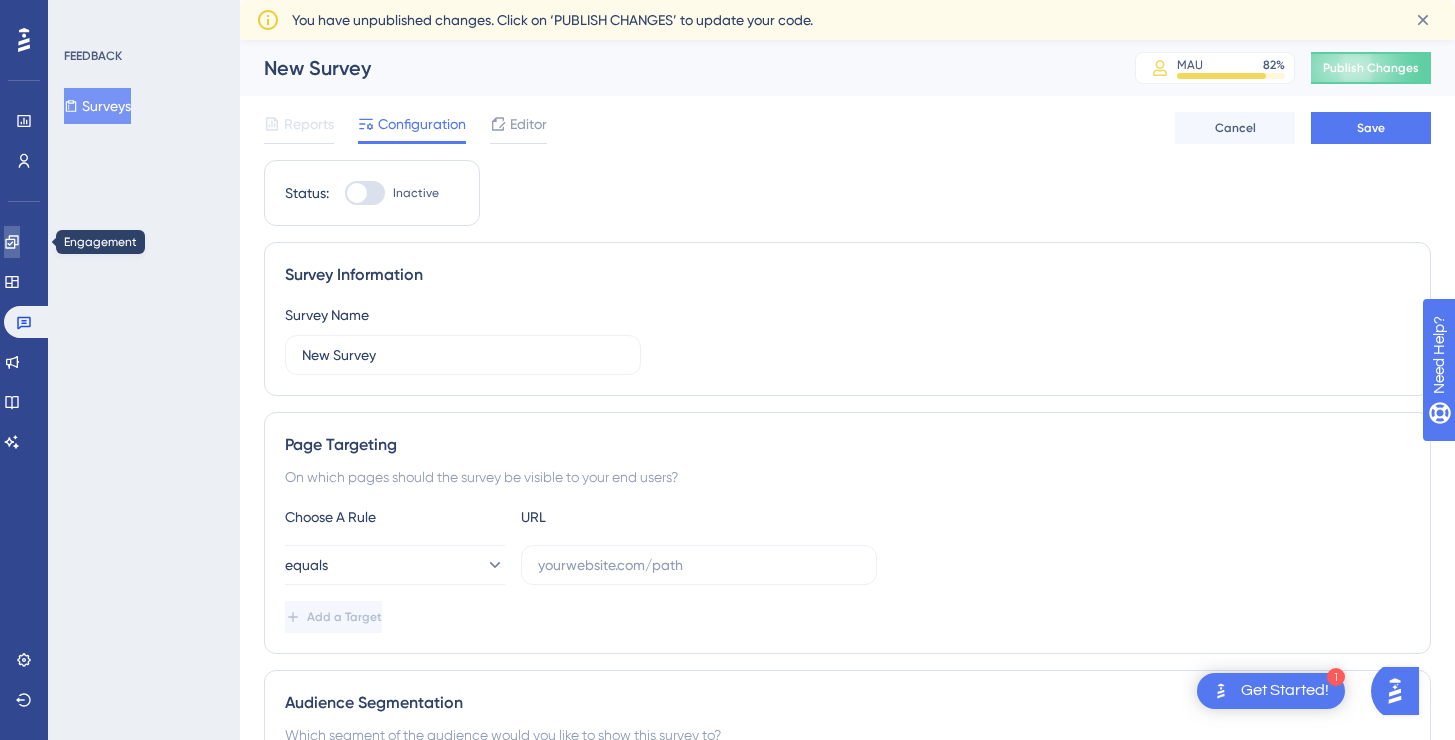 click 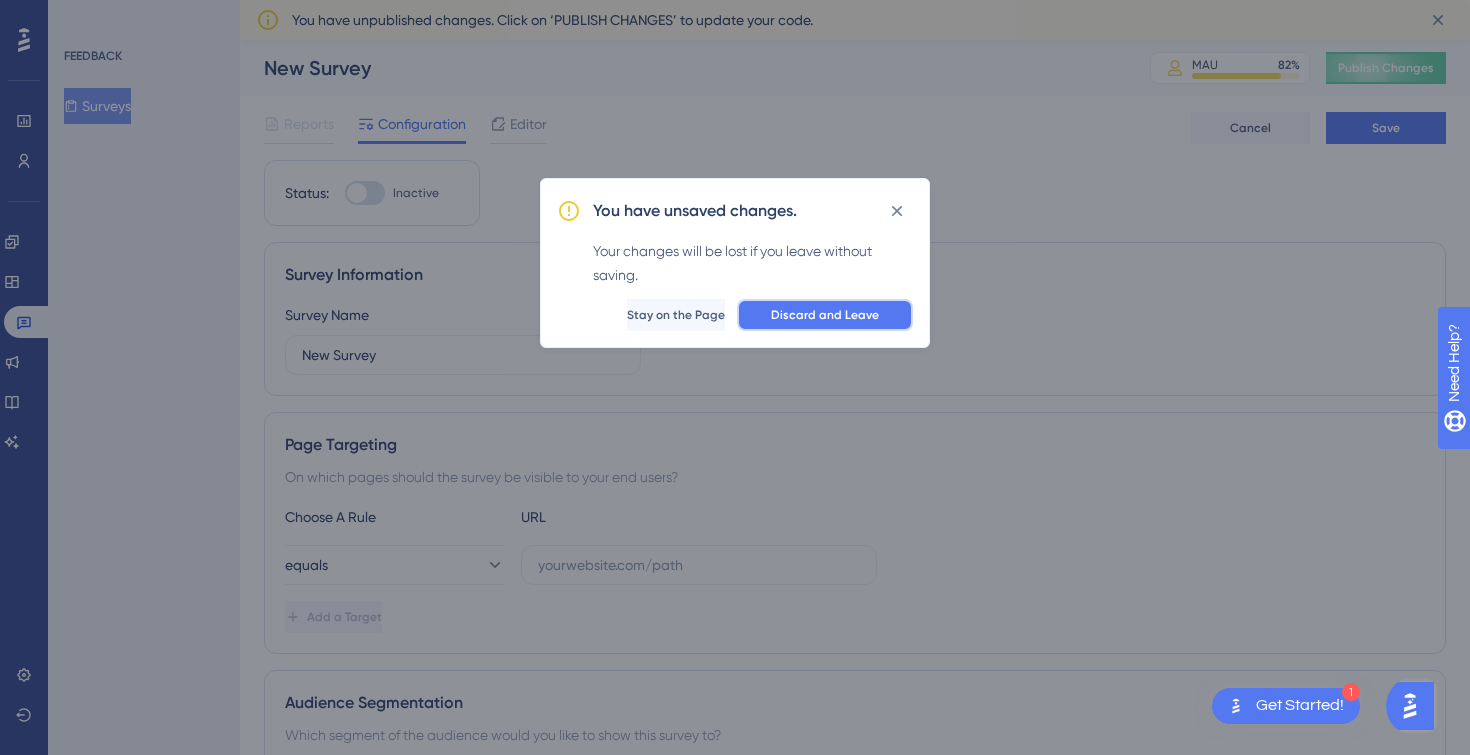 click on "Discard and Leave" at bounding box center [825, 315] 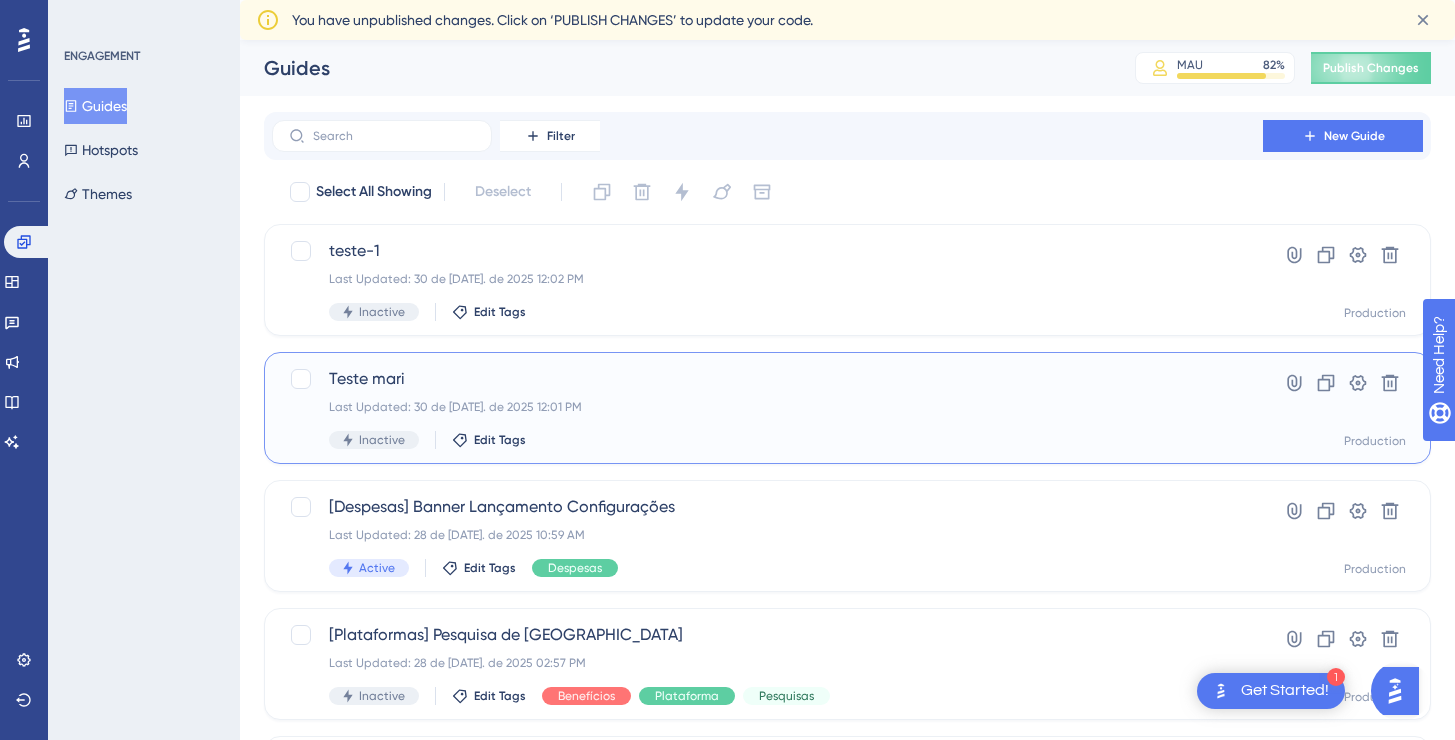 click on "Teste mari" at bounding box center (767, 379) 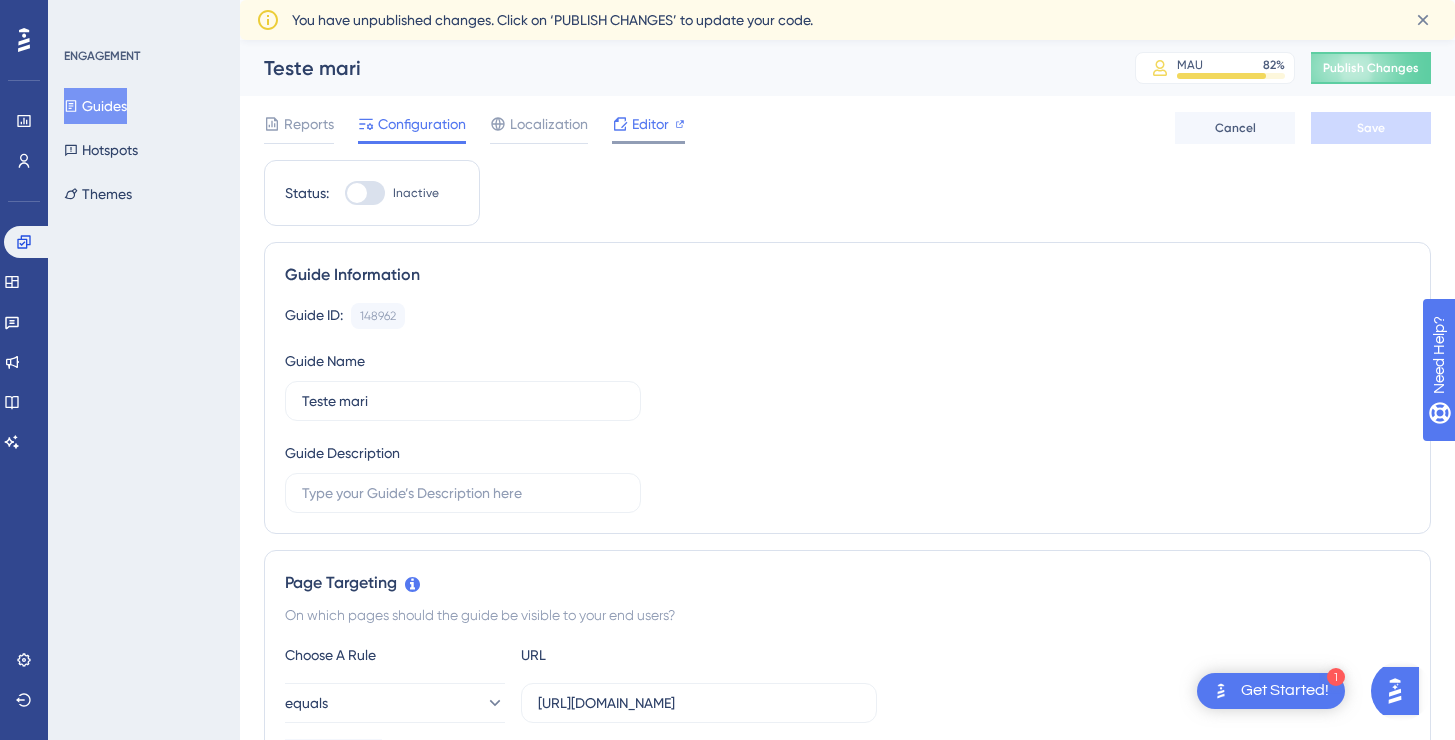 click on "Editor" at bounding box center [650, 124] 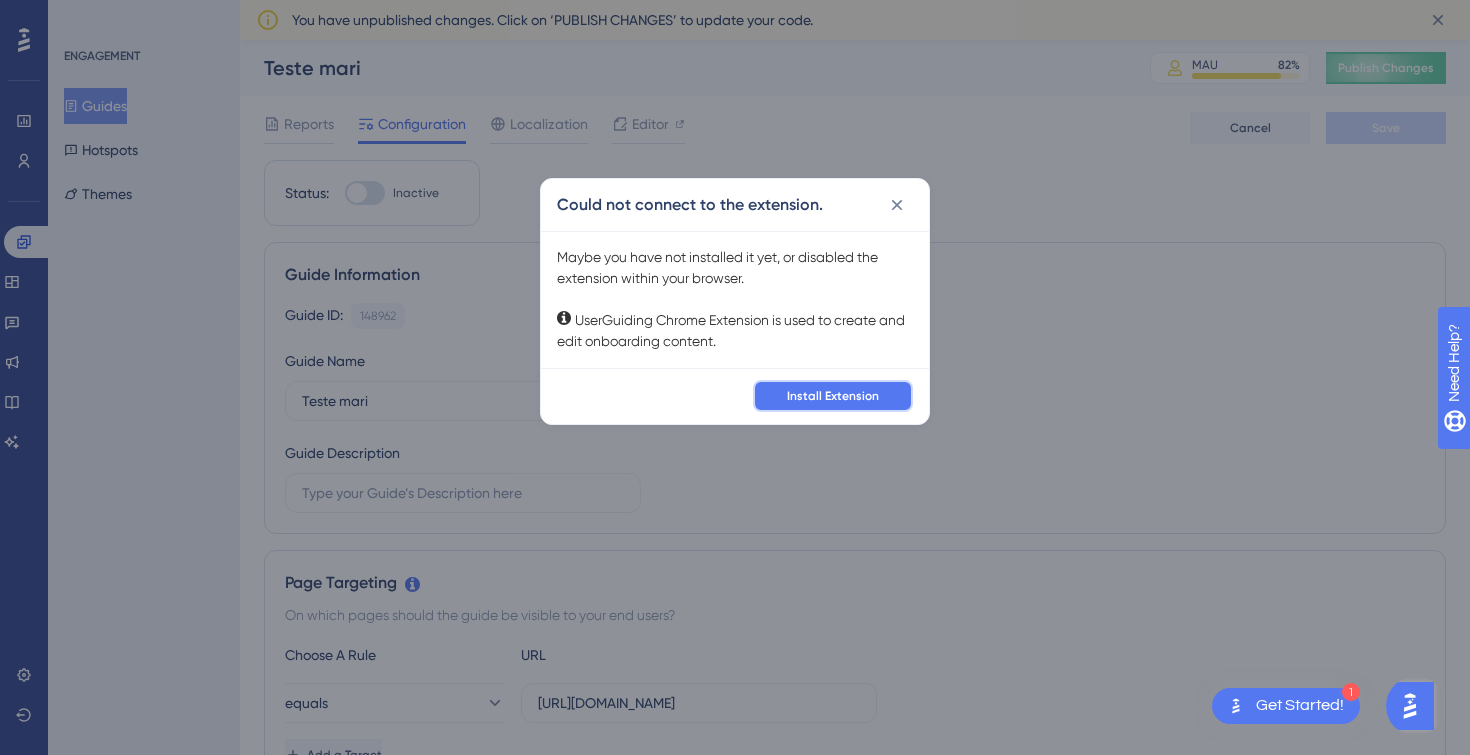 click on "Install Extension" at bounding box center [833, 396] 